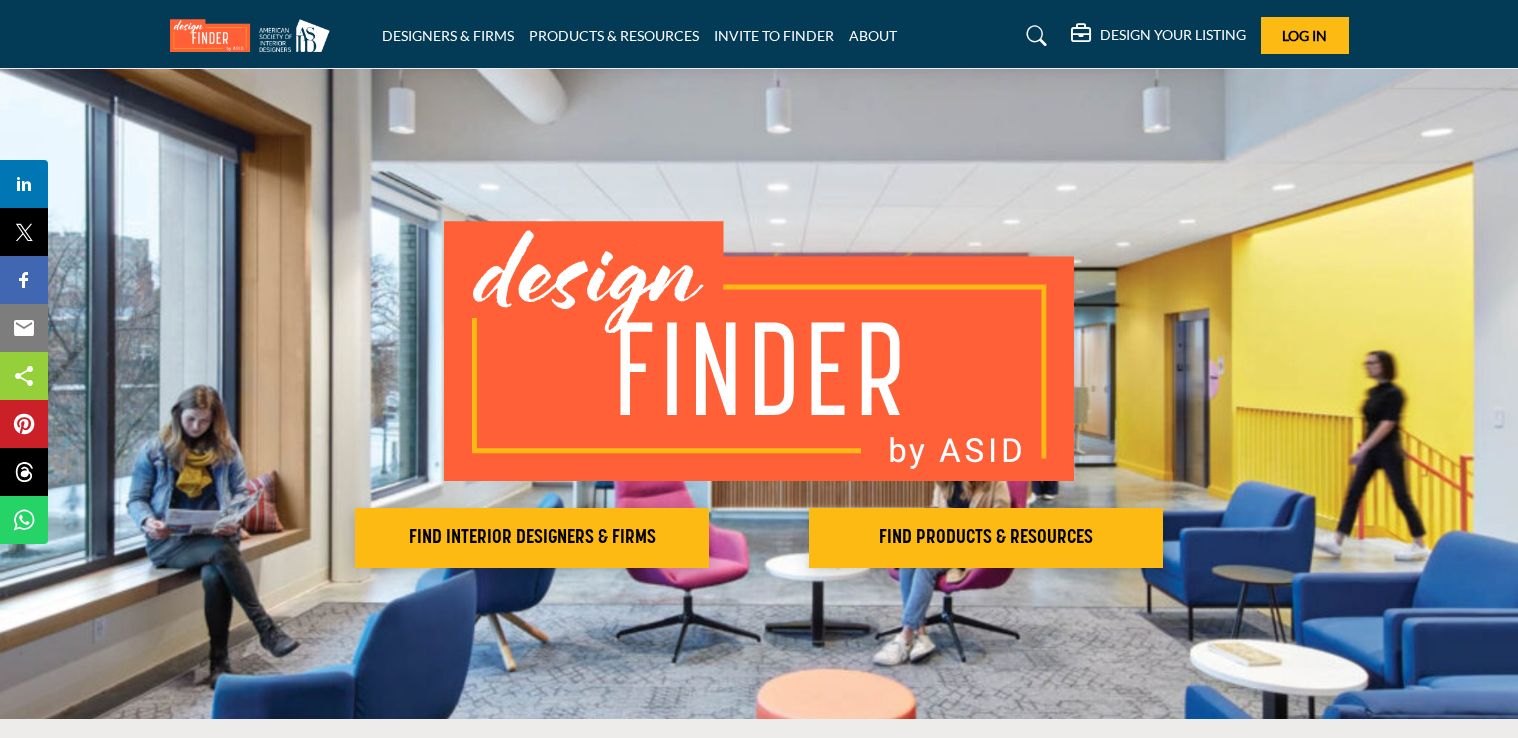 scroll, scrollTop: 0, scrollLeft: 0, axis: both 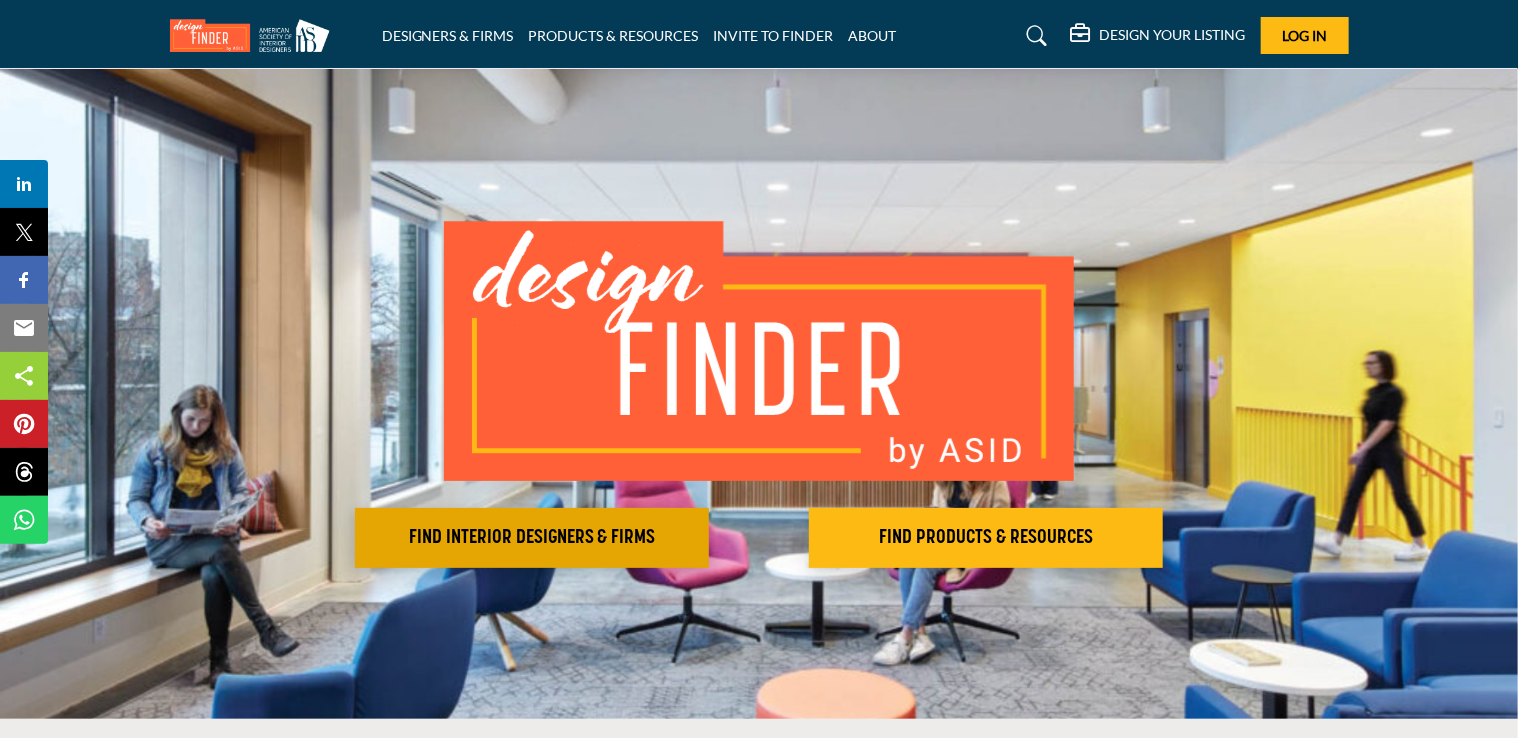 click on "FIND INTERIOR DESIGNERS & FIRMS" at bounding box center (532, 538) 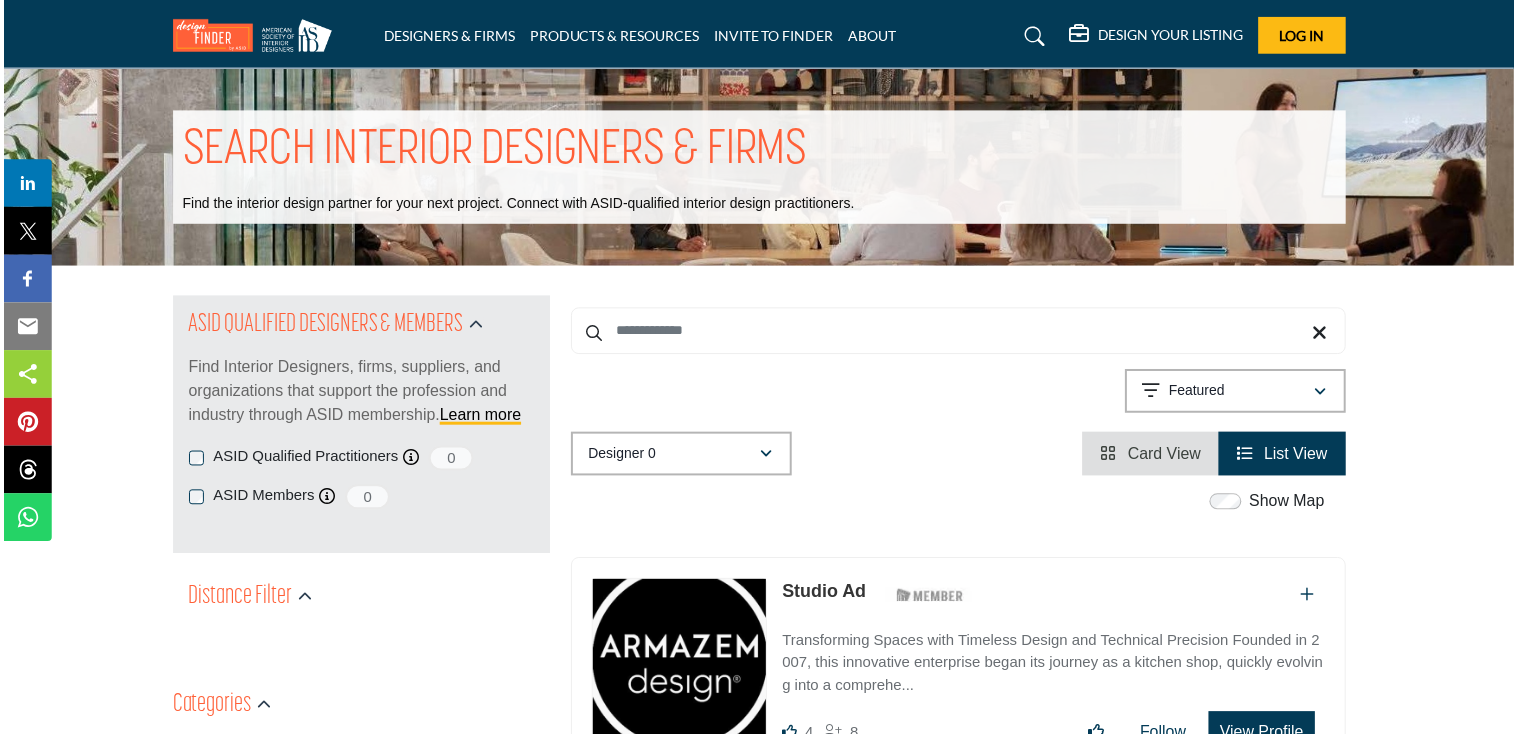 scroll, scrollTop: 0, scrollLeft: 0, axis: both 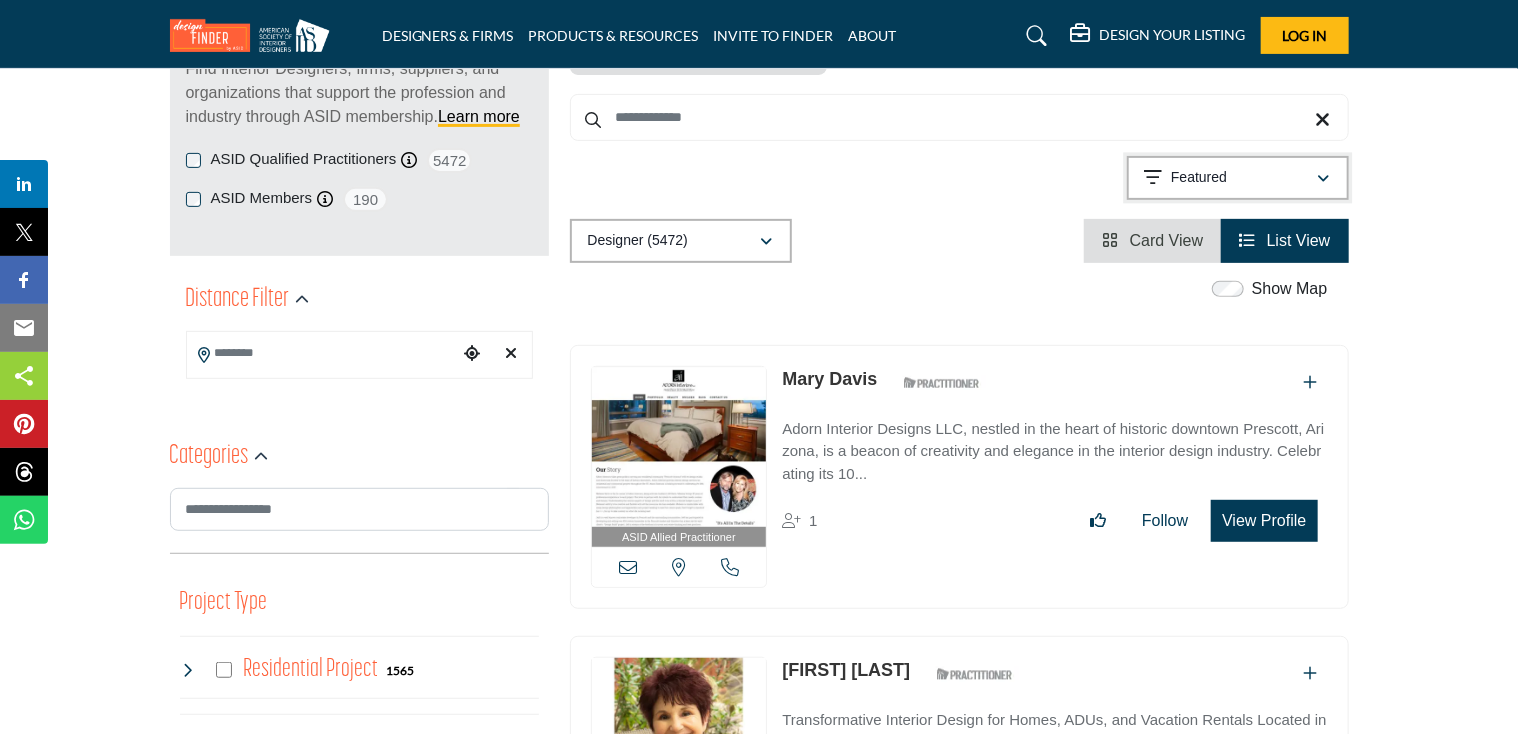 click at bounding box center [1324, 179] 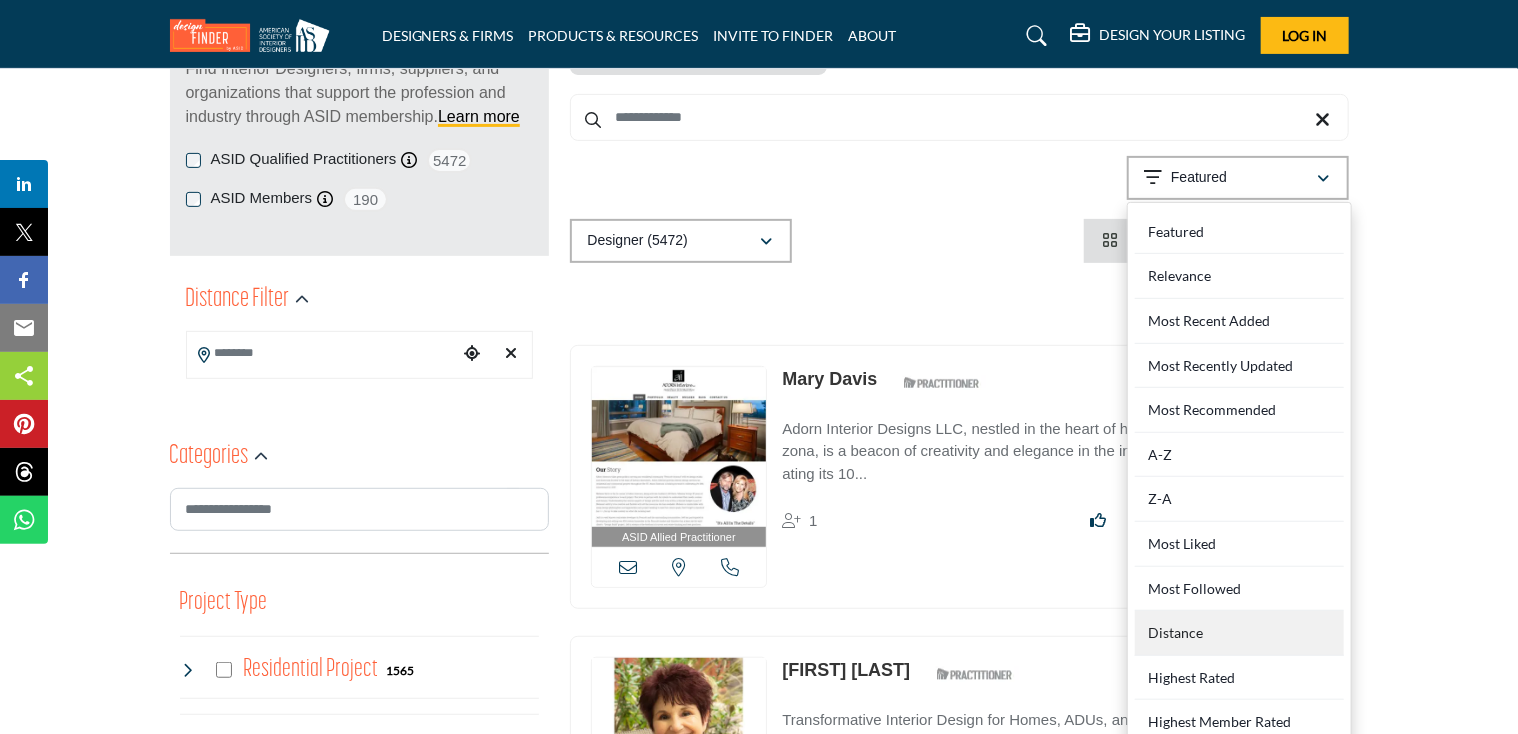 click on "Distance" at bounding box center [1239, 633] 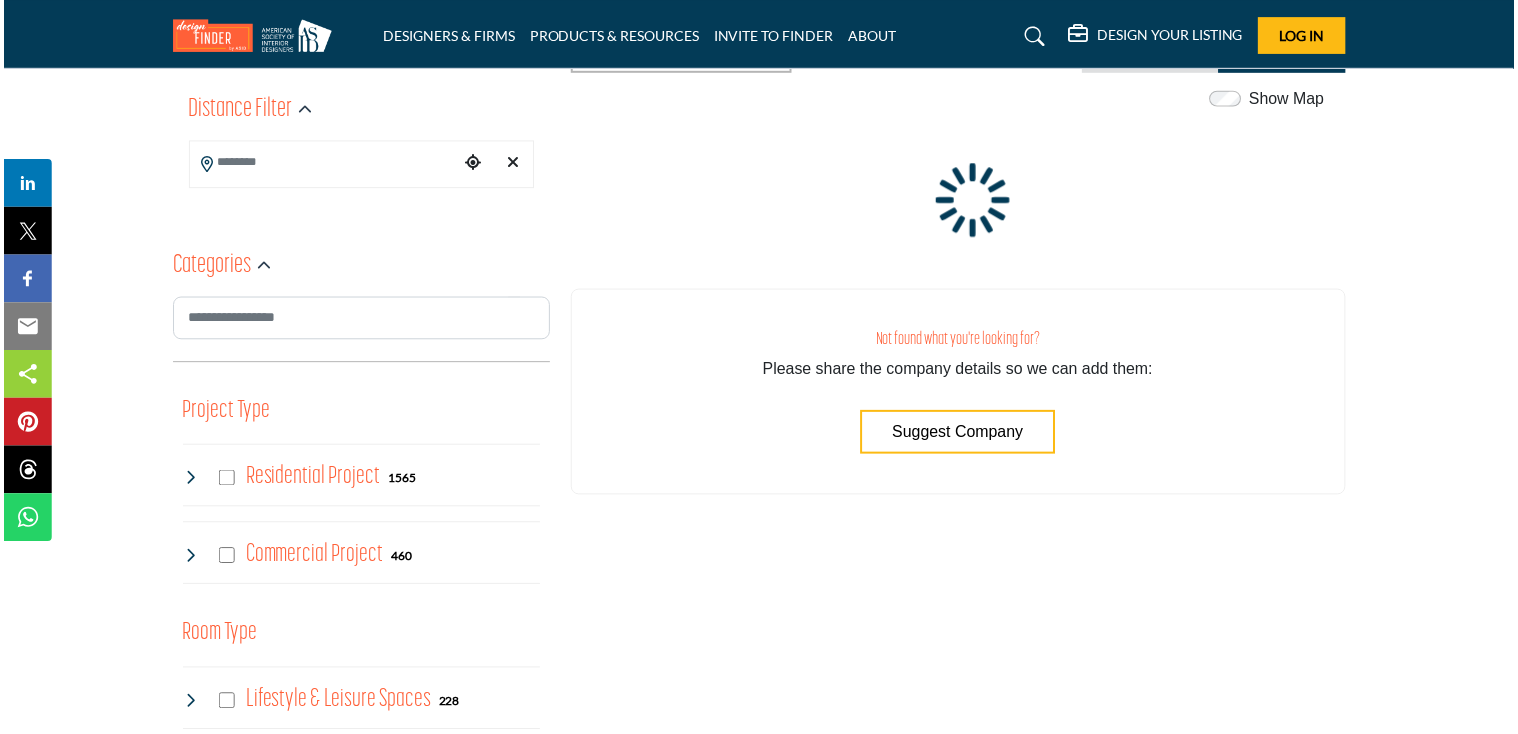 scroll, scrollTop: 500, scrollLeft: 0, axis: vertical 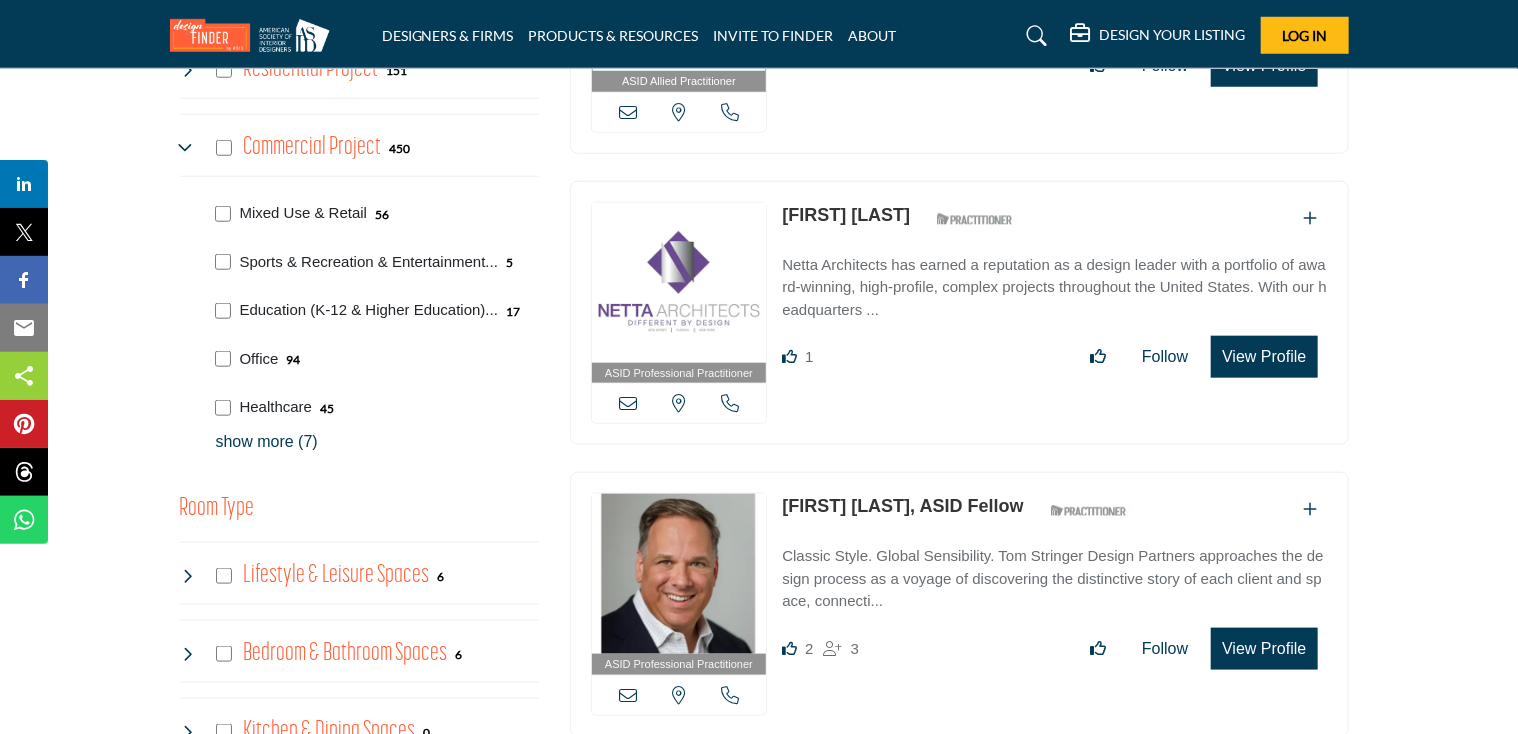 click on "show more (7)" at bounding box center (377, 442) 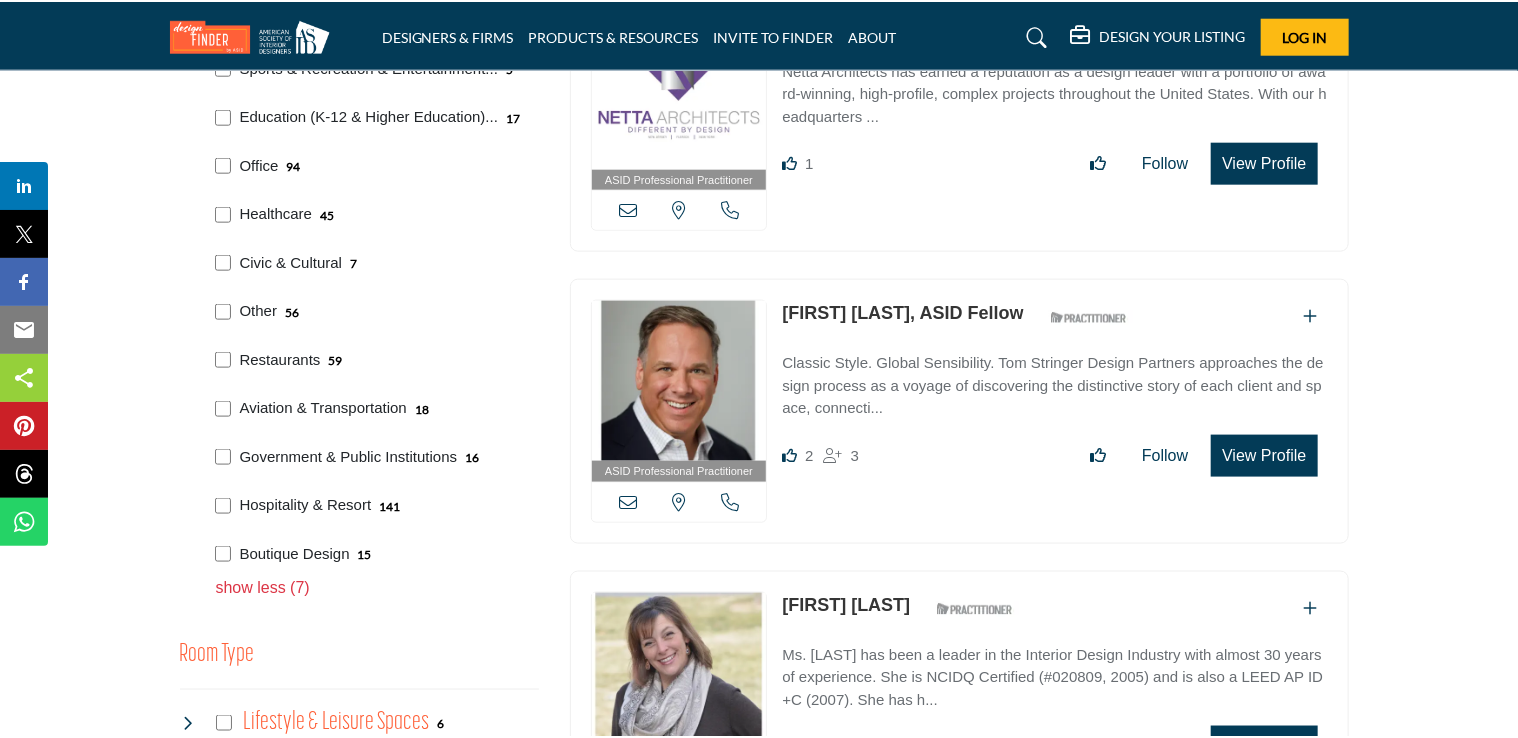 scroll, scrollTop: 1100, scrollLeft: 0, axis: vertical 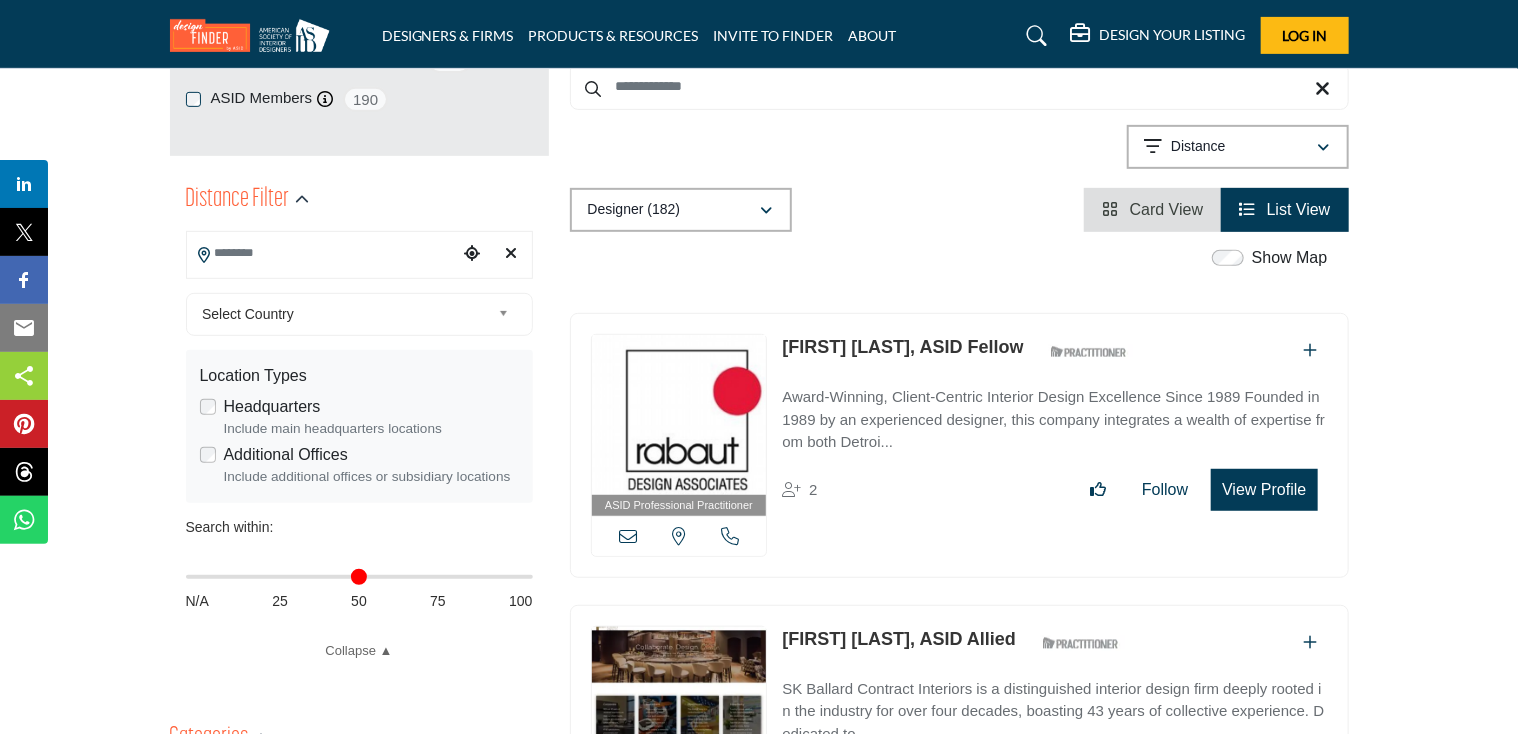 click at bounding box center [322, 253] 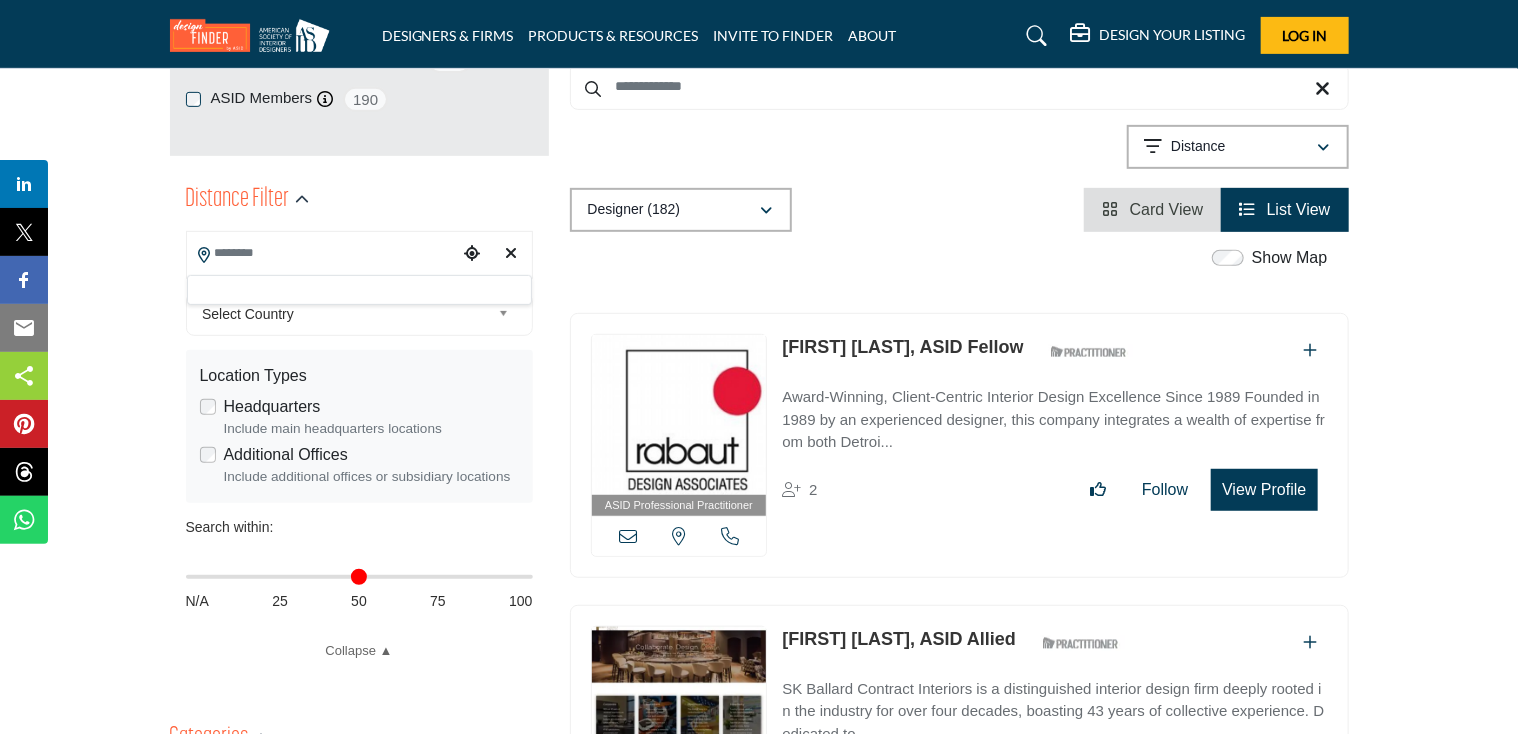 click at bounding box center (472, 253) 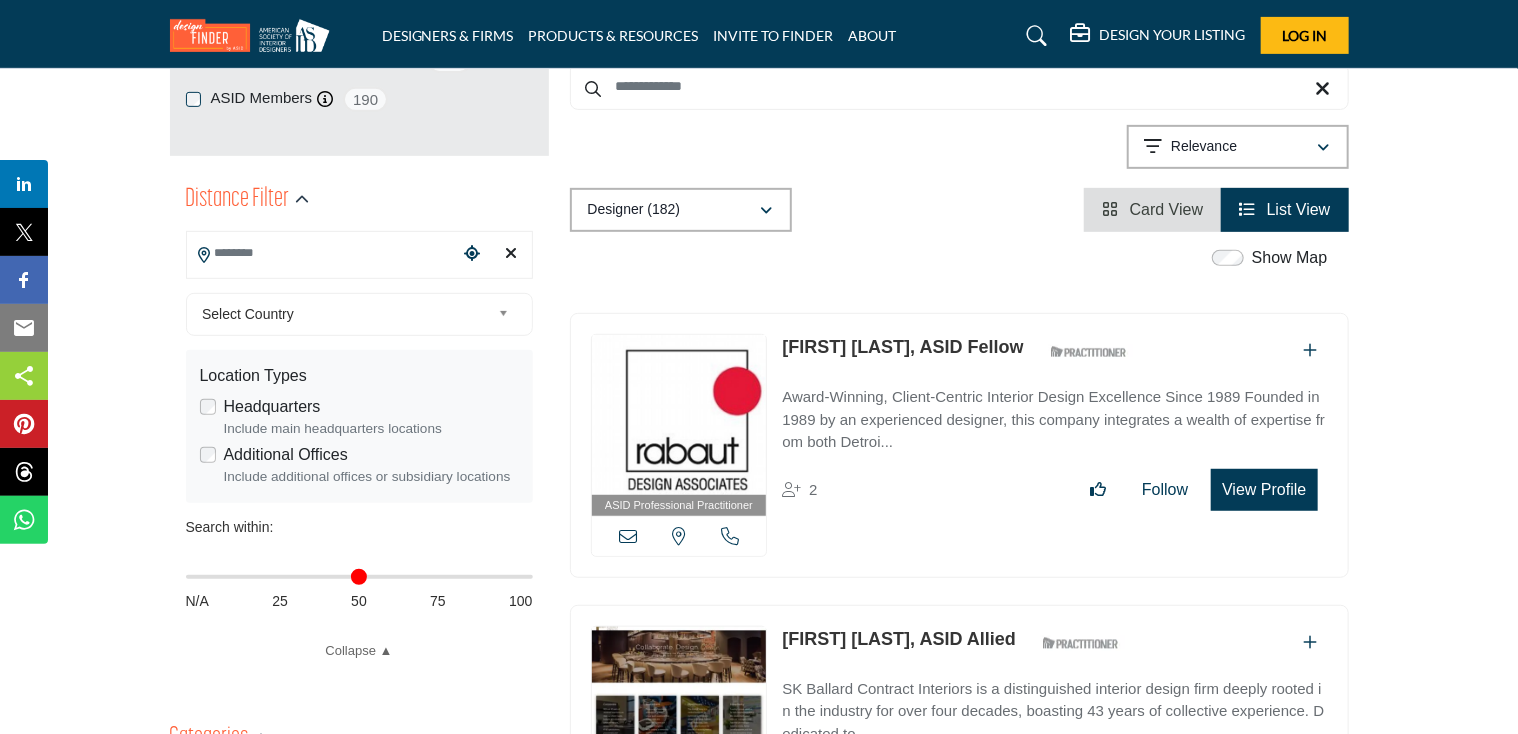 click at bounding box center [512, 253] 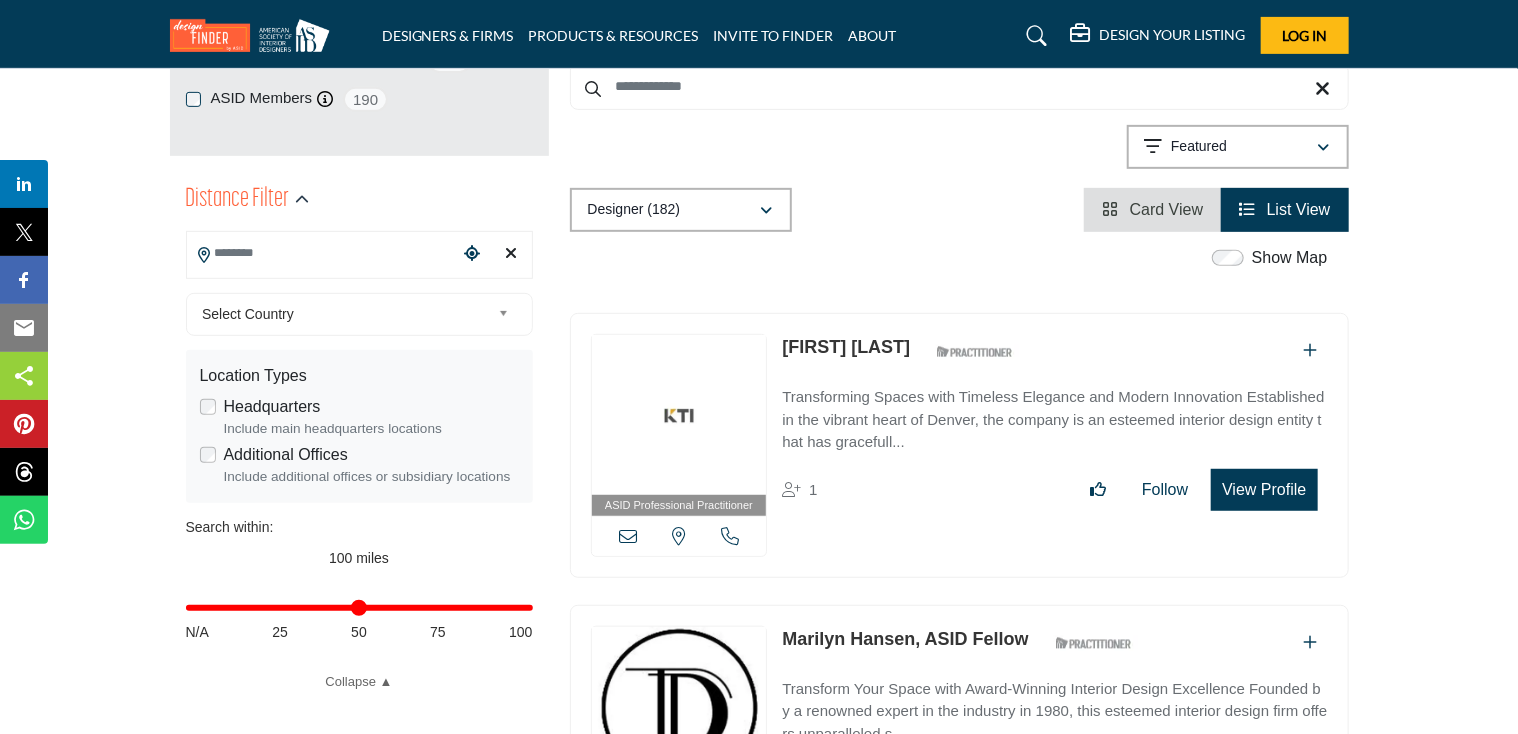 click at bounding box center [322, 253] 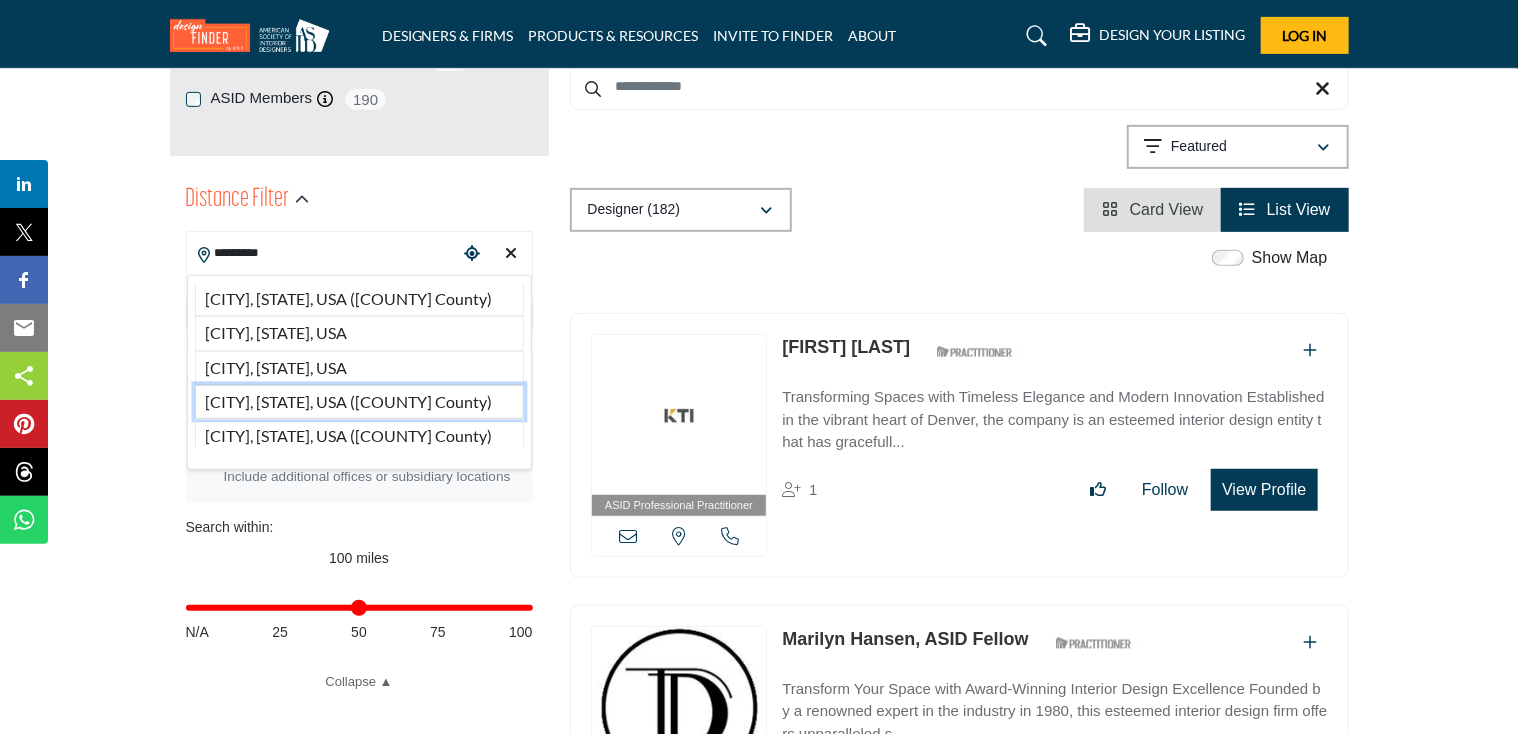 click on "Westville, NJ, USA (Gloucester County)" at bounding box center [359, 402] 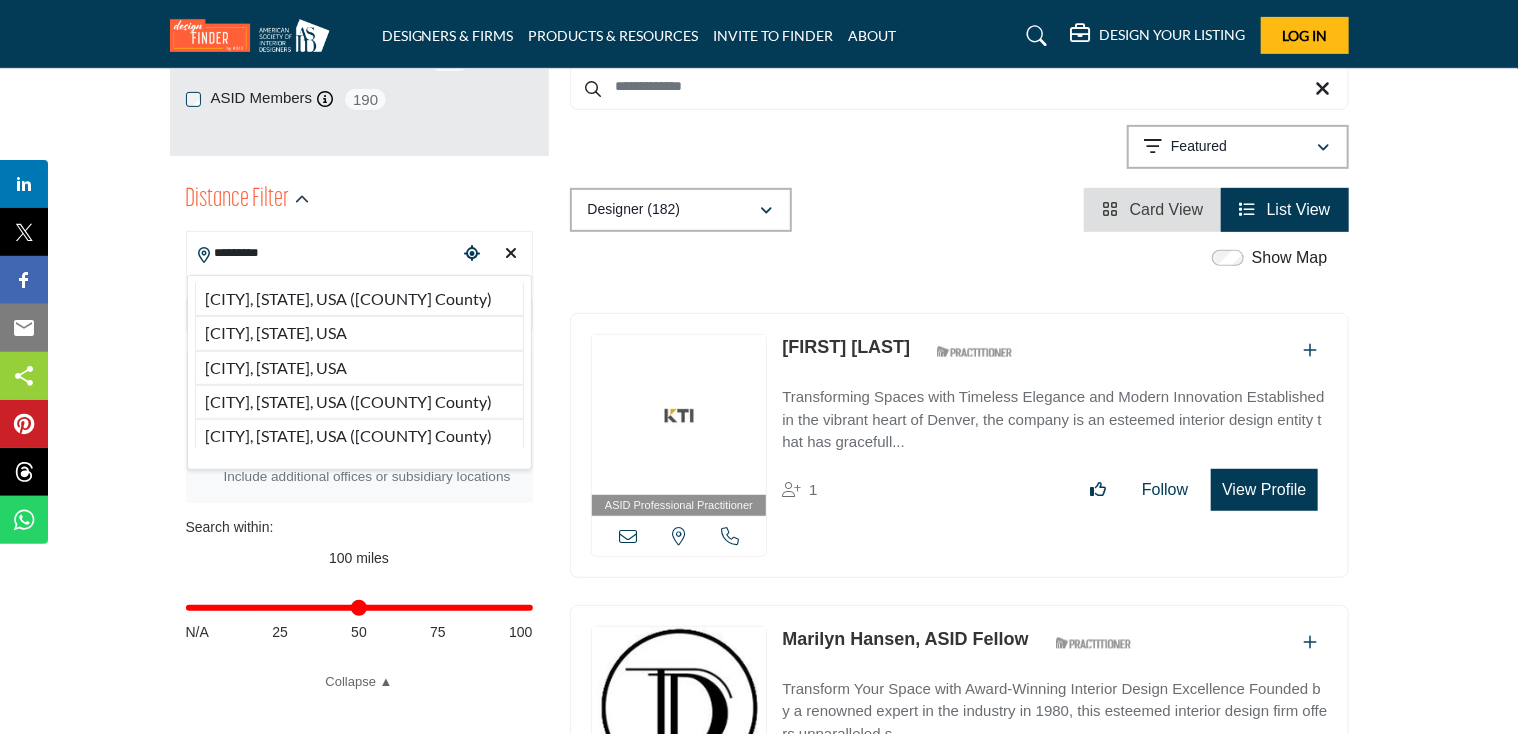 type on "**********" 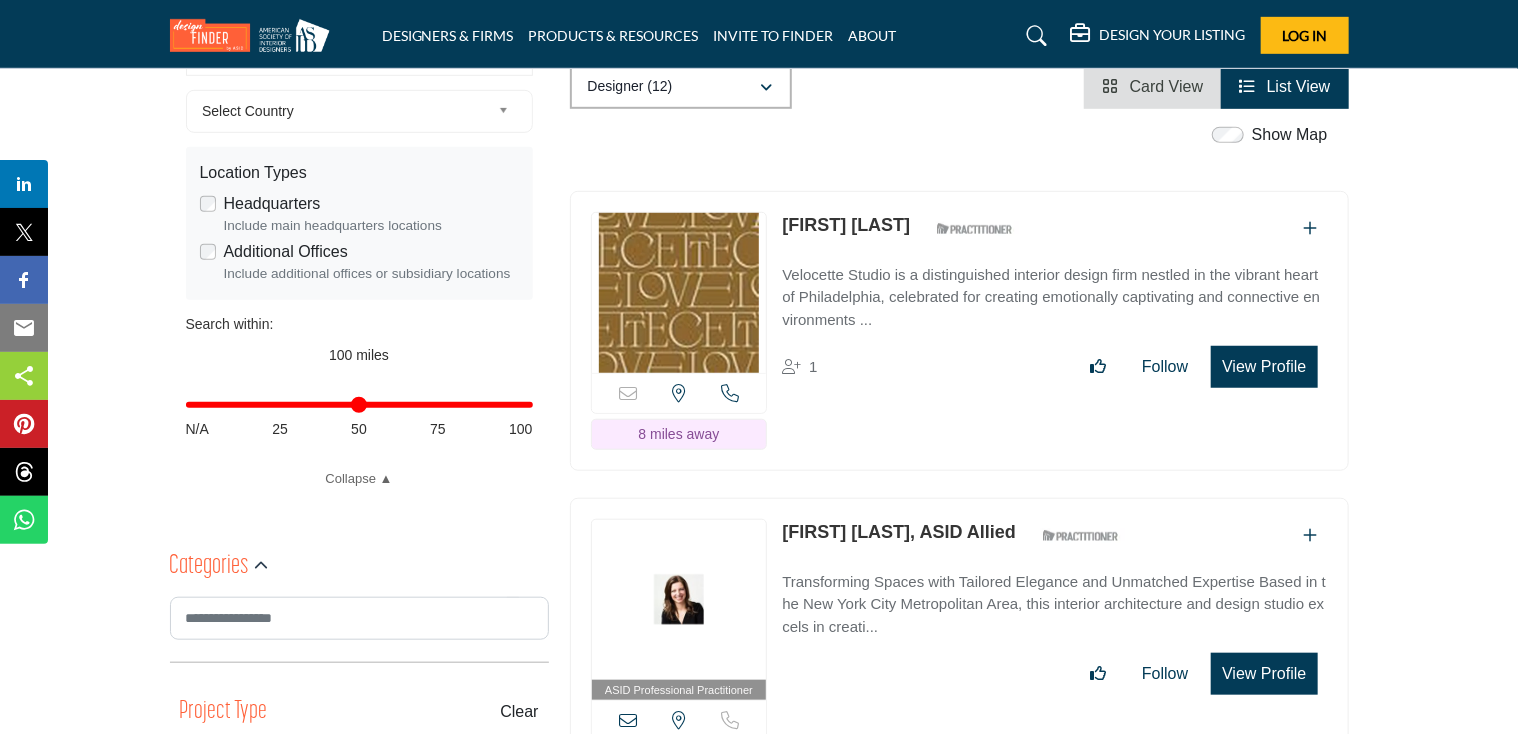 scroll, scrollTop: 600, scrollLeft: 0, axis: vertical 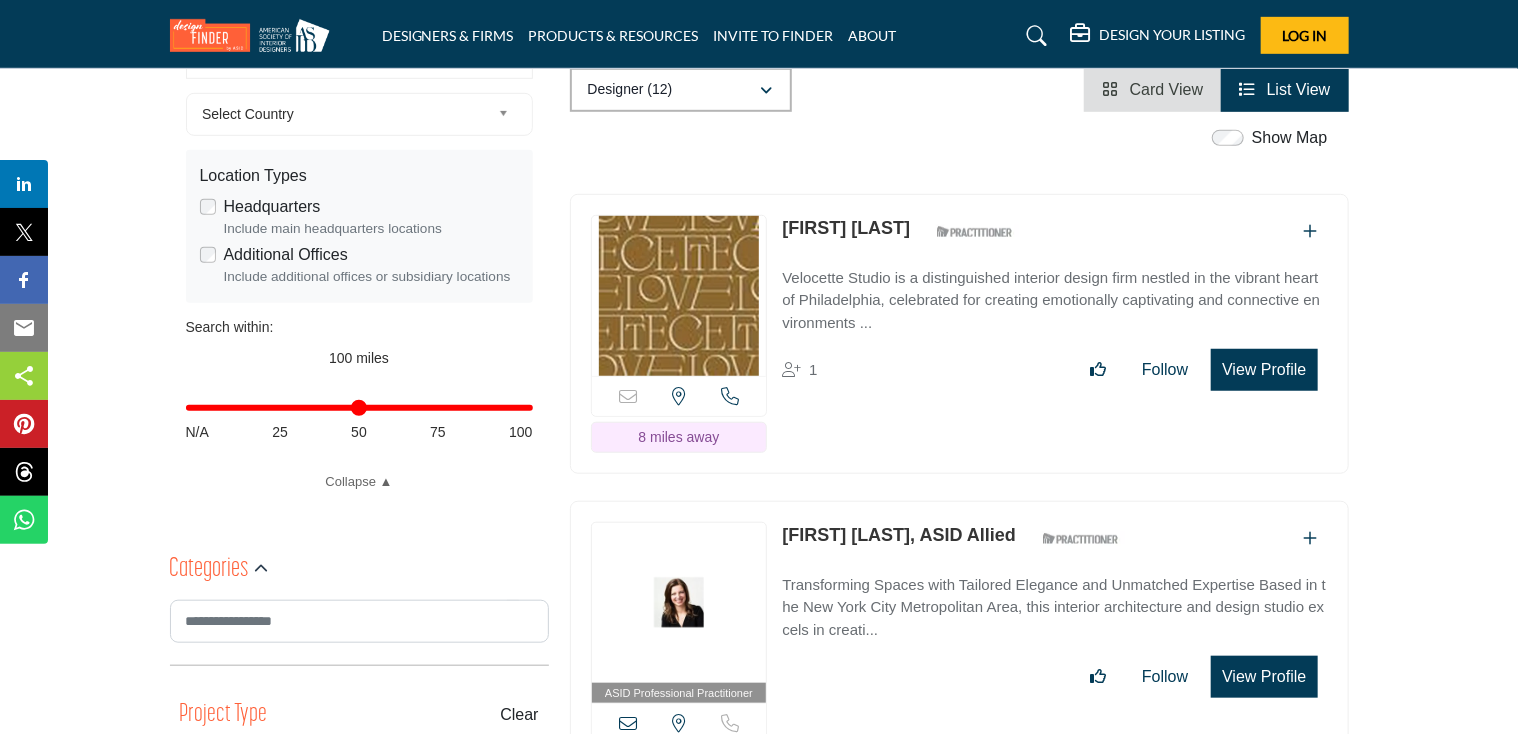 click on "Hope Velocette" at bounding box center [846, 228] 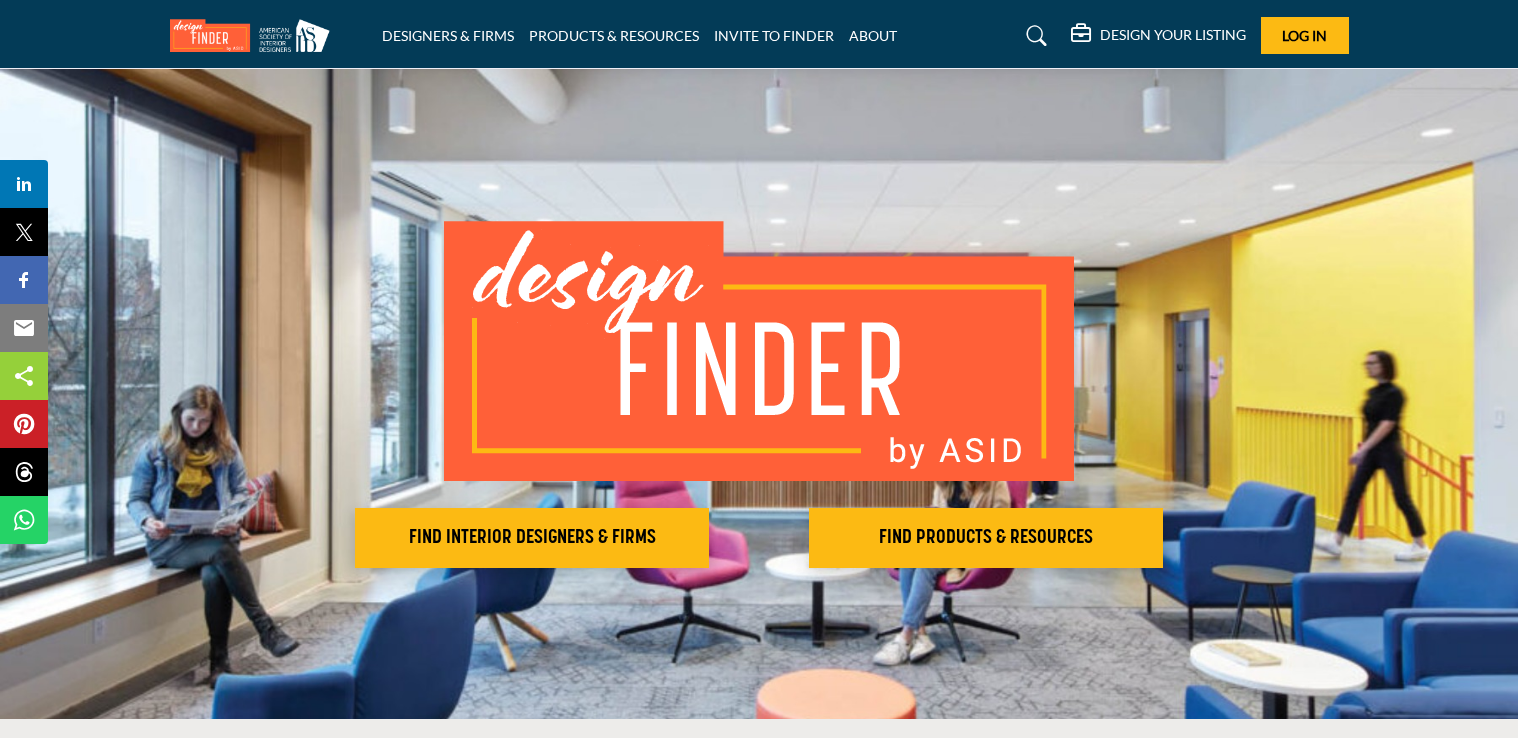 scroll, scrollTop: 0, scrollLeft: 0, axis: both 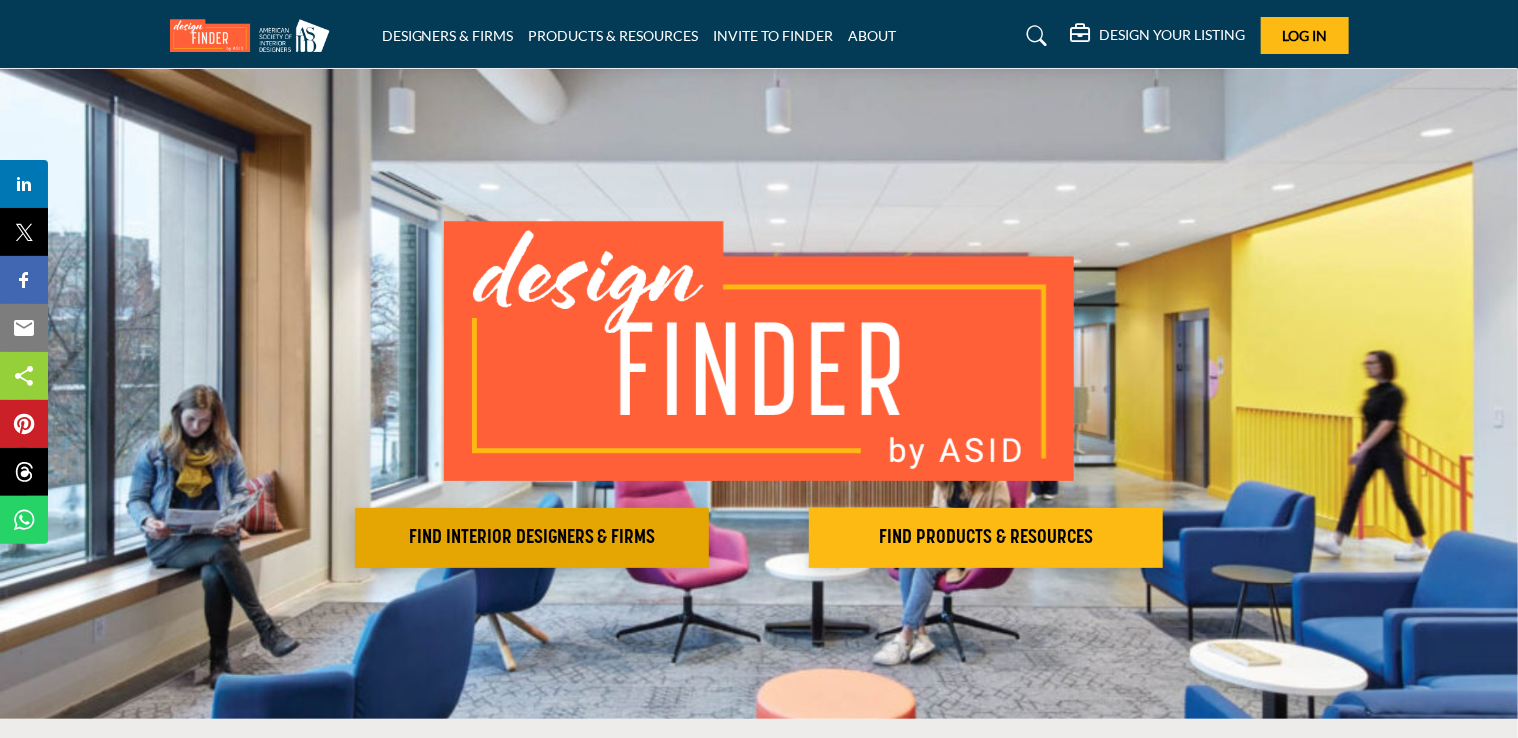 click on "FIND INTERIOR DESIGNERS & FIRMS" at bounding box center [532, 538] 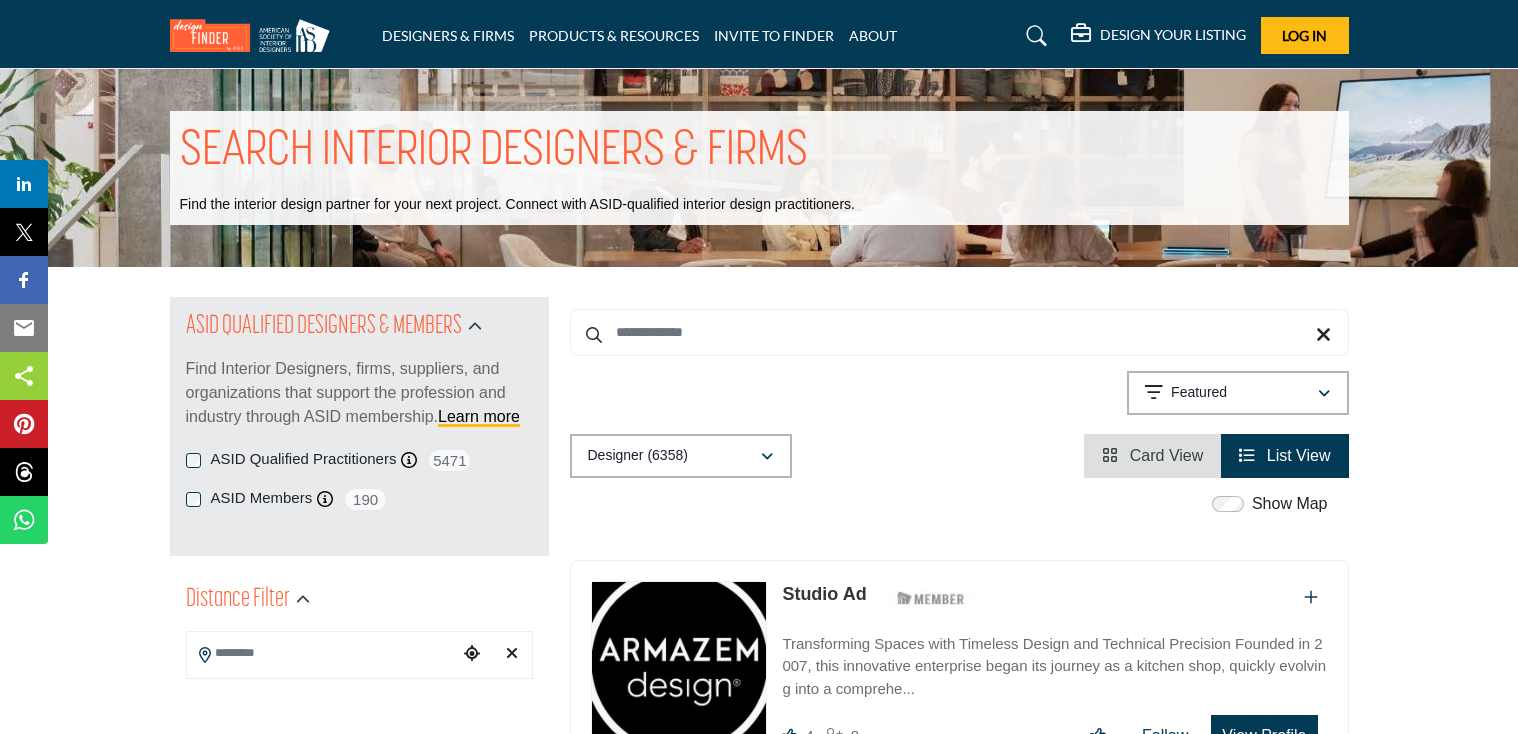 scroll, scrollTop: 0, scrollLeft: 0, axis: both 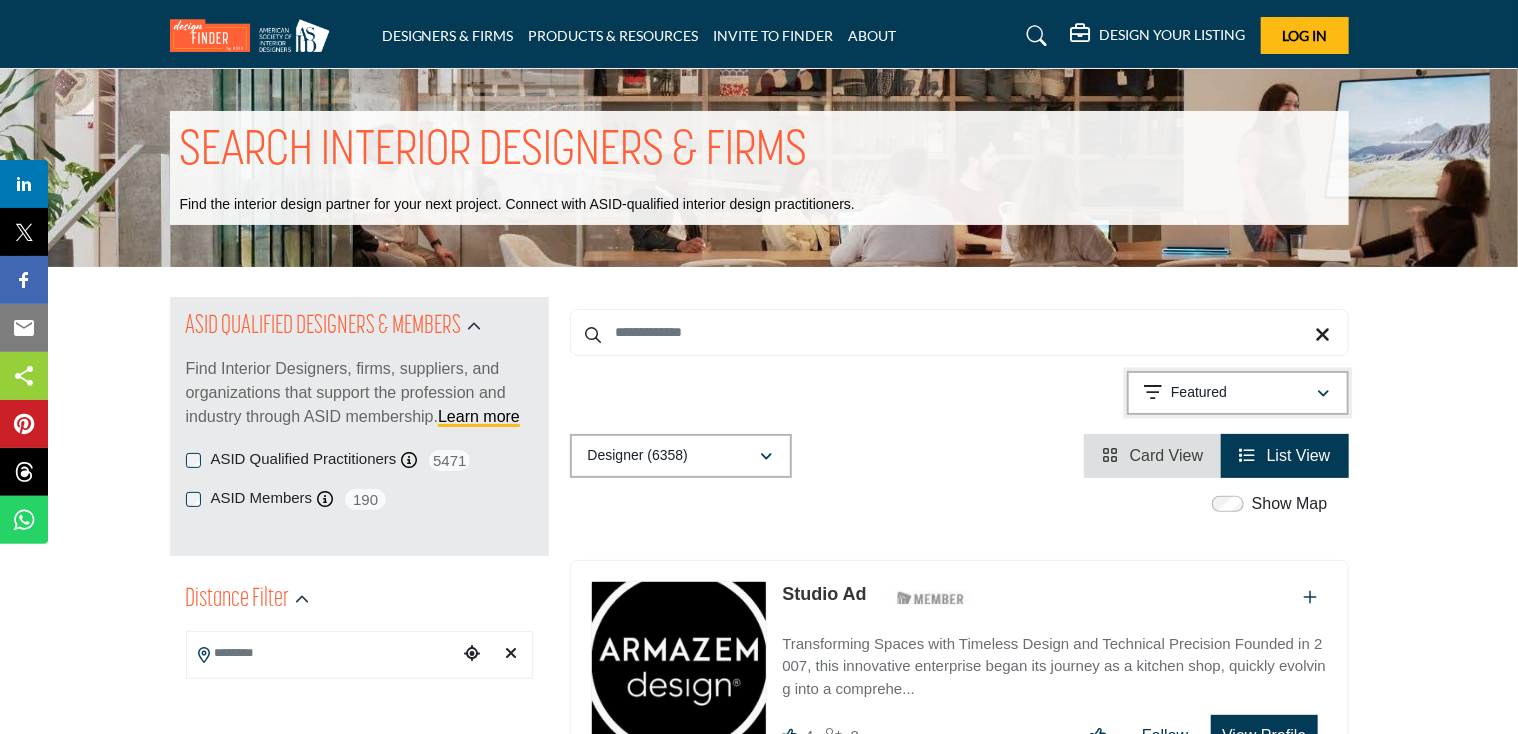 click on "Featured" at bounding box center (1231, 393) 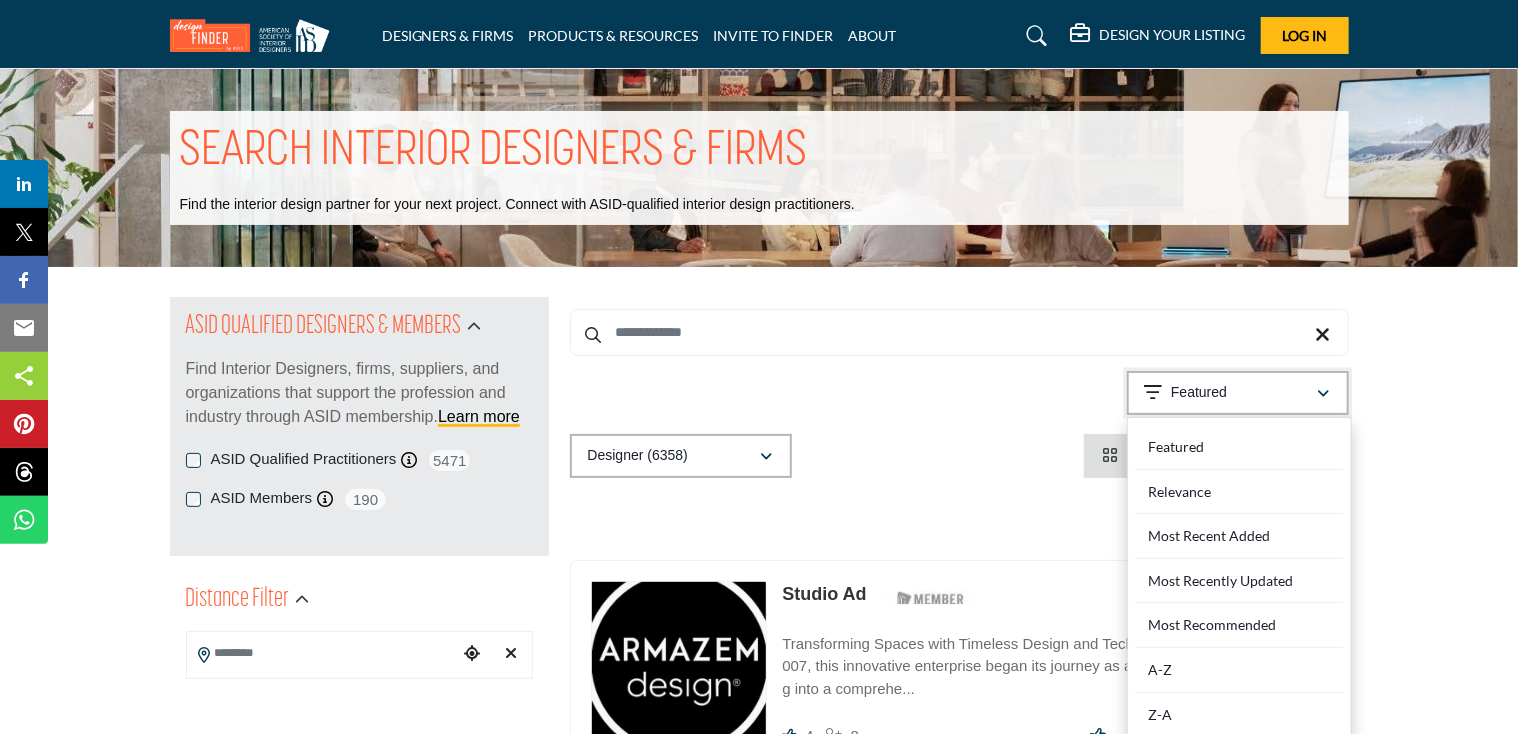 click on "Featured" at bounding box center (1231, 393) 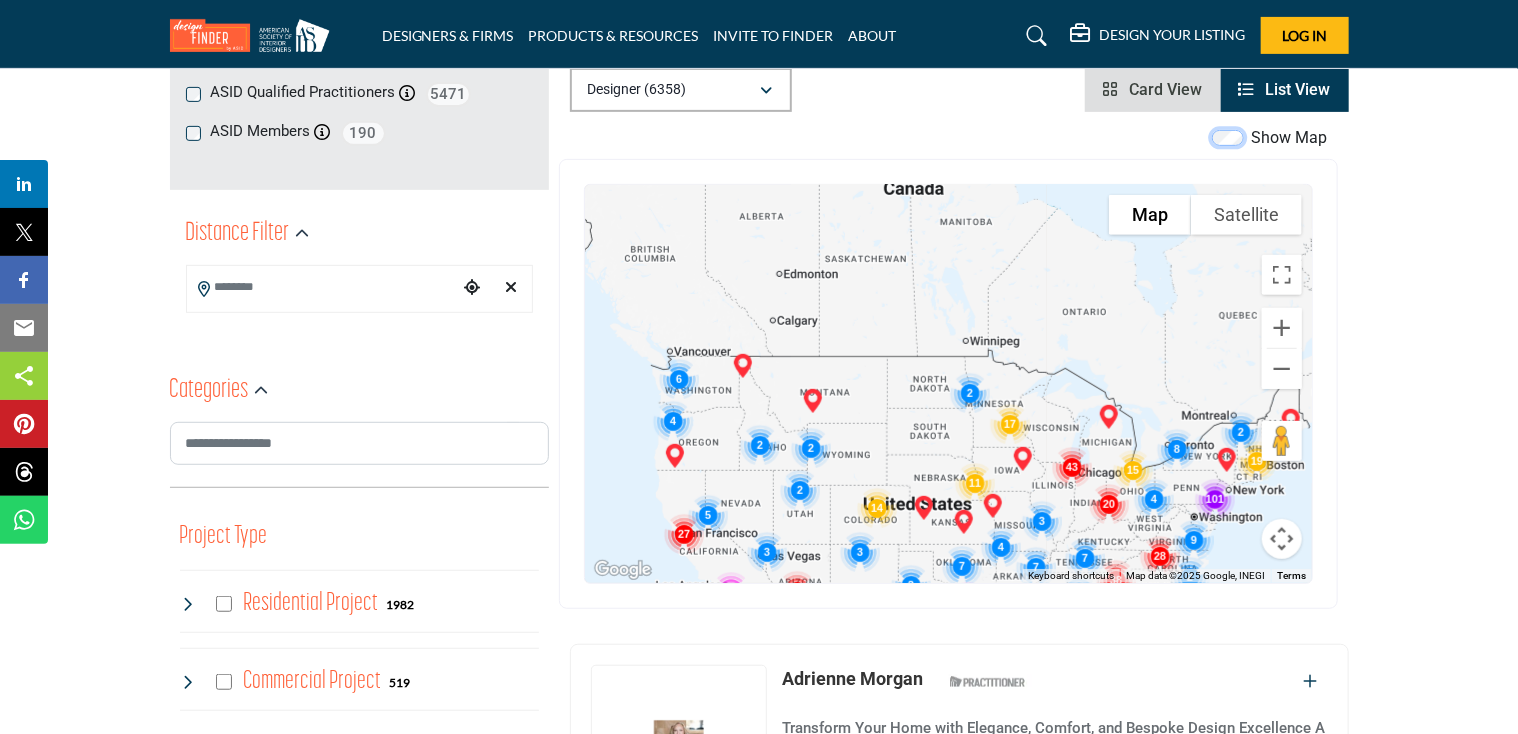 scroll, scrollTop: 400, scrollLeft: 0, axis: vertical 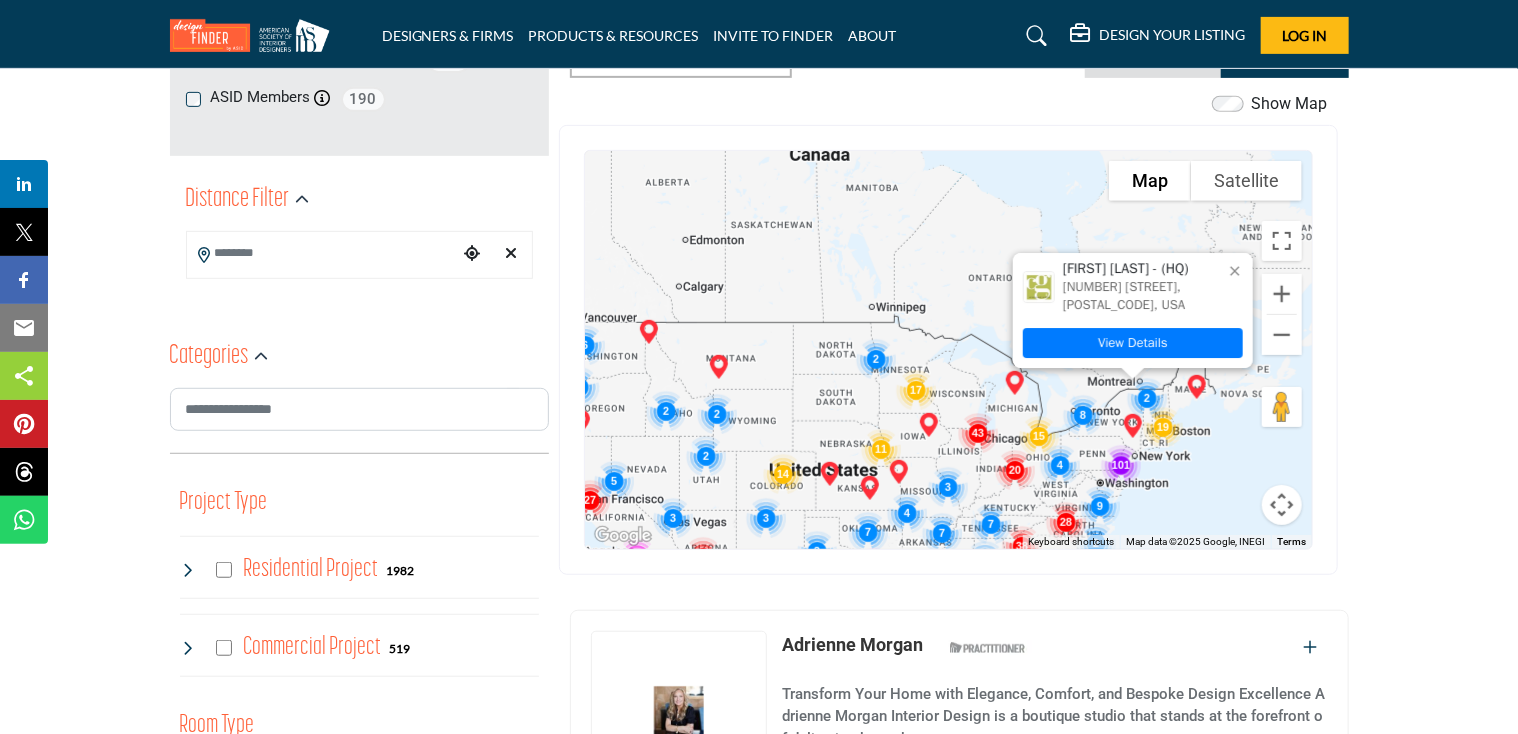 click at bounding box center (1121, 465) 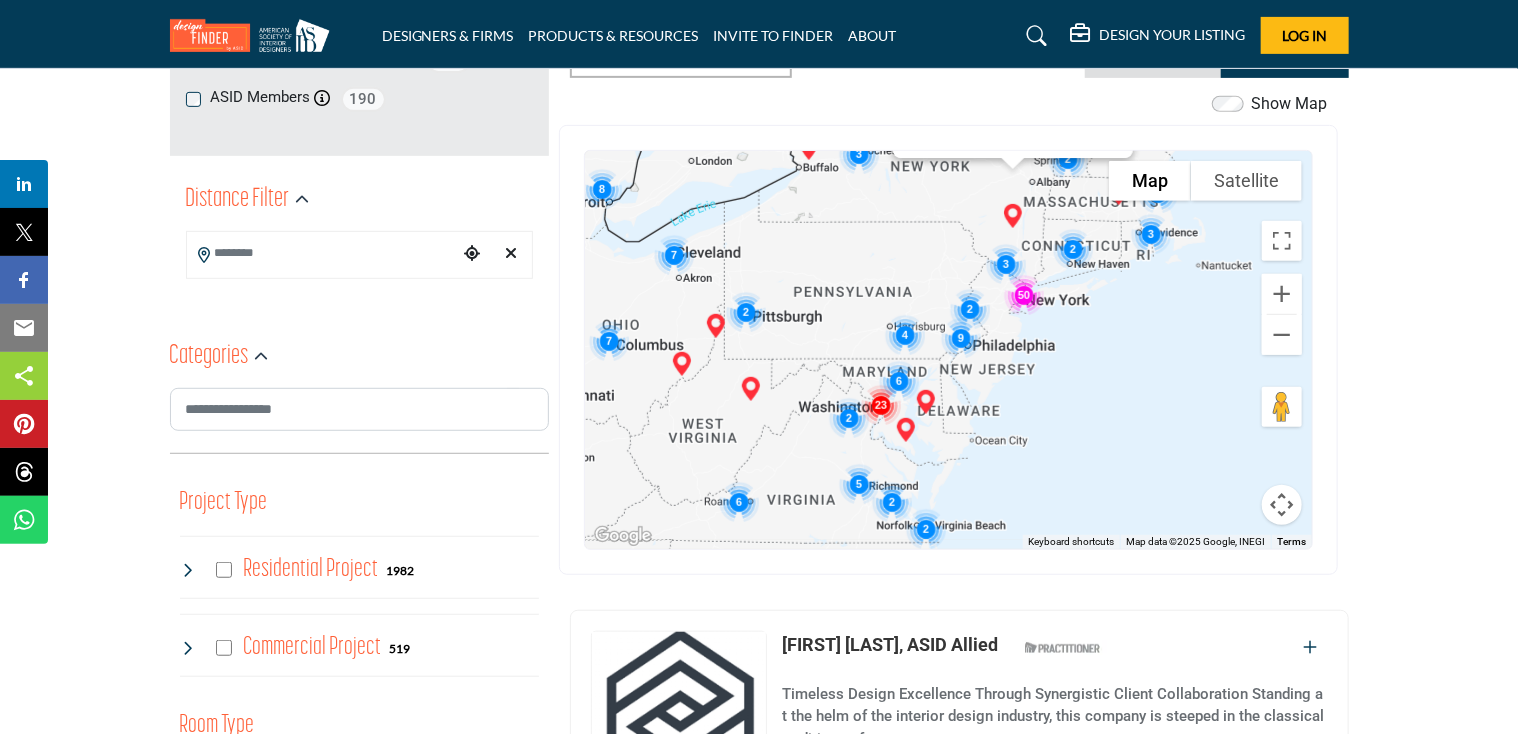 click at bounding box center [961, 338] 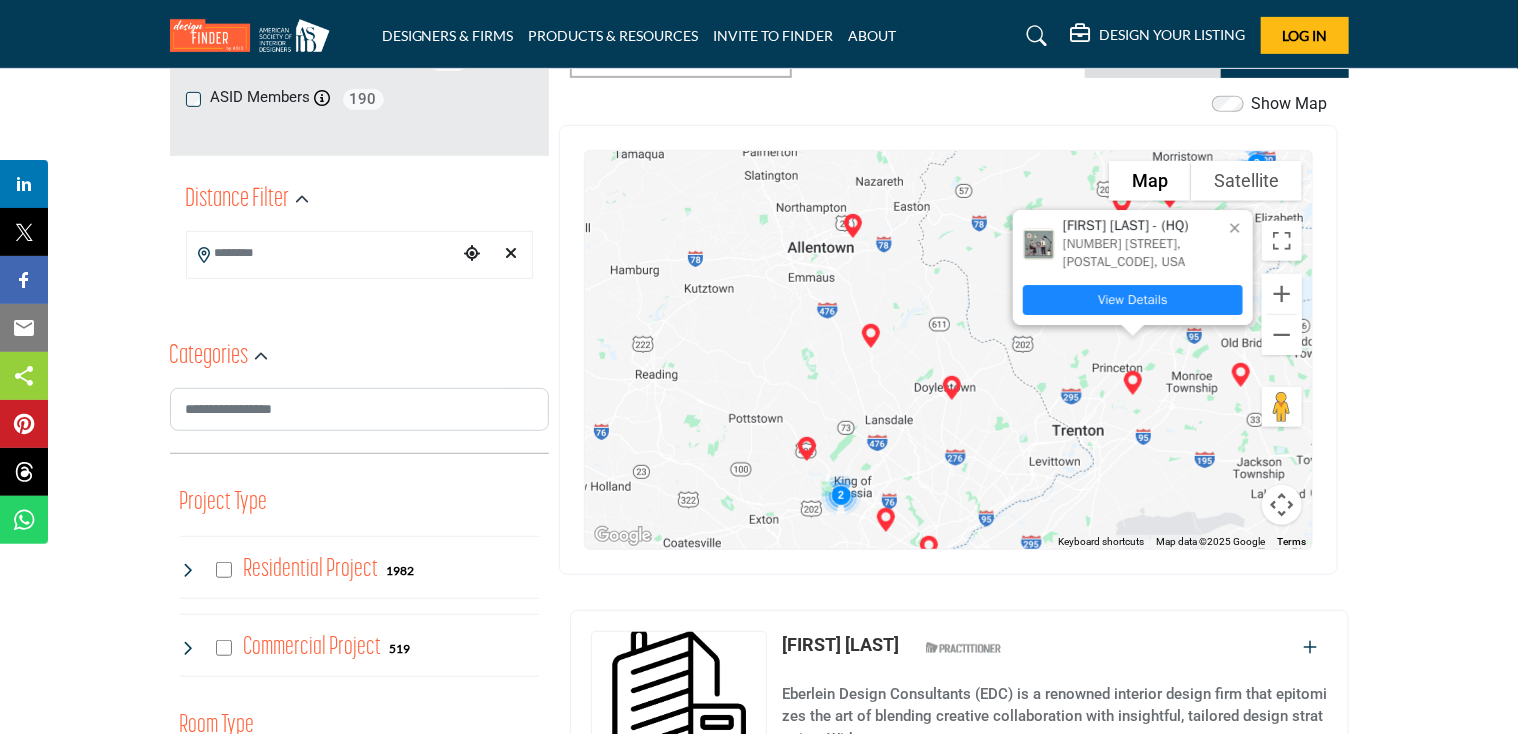 click on "View Details" at bounding box center (1133, 300) 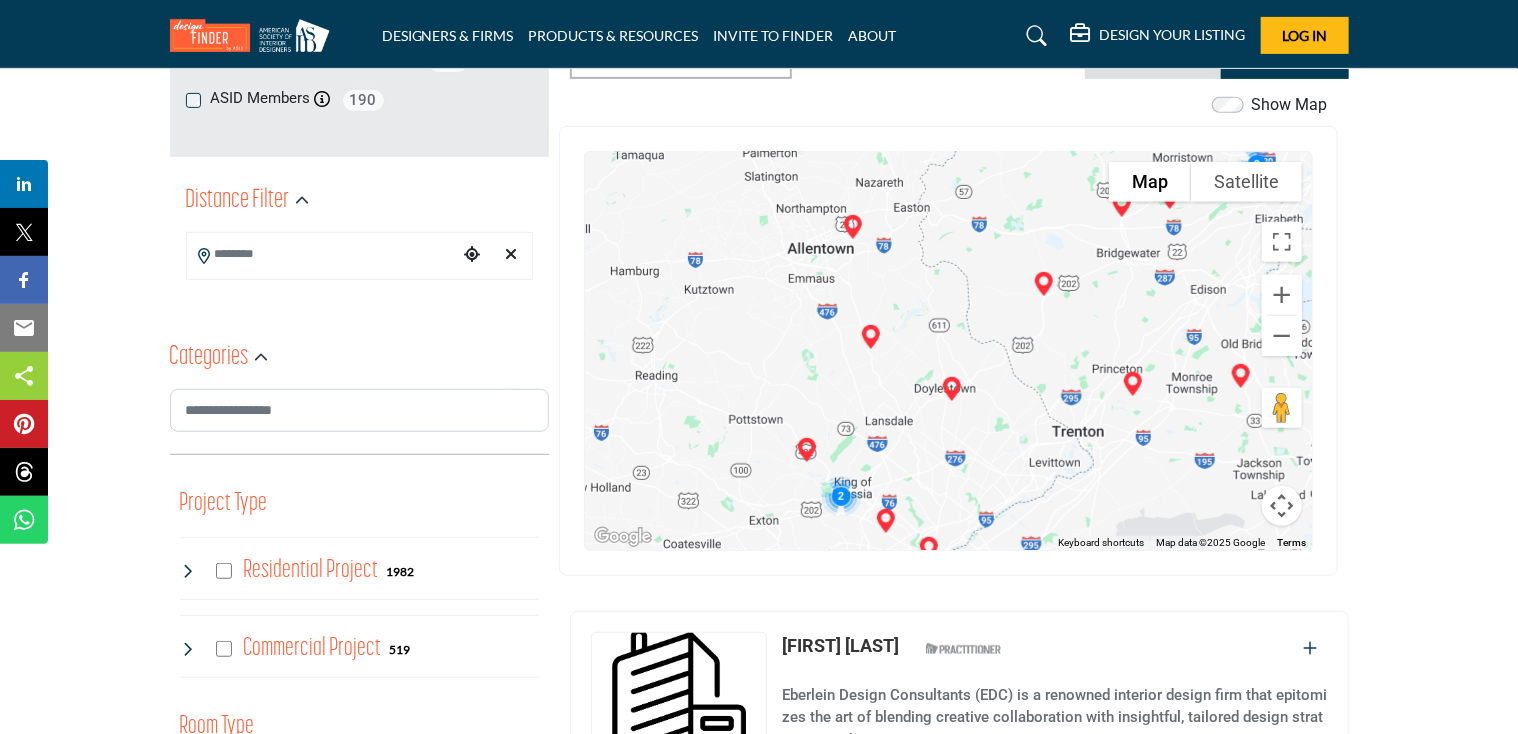 scroll, scrollTop: 400, scrollLeft: 0, axis: vertical 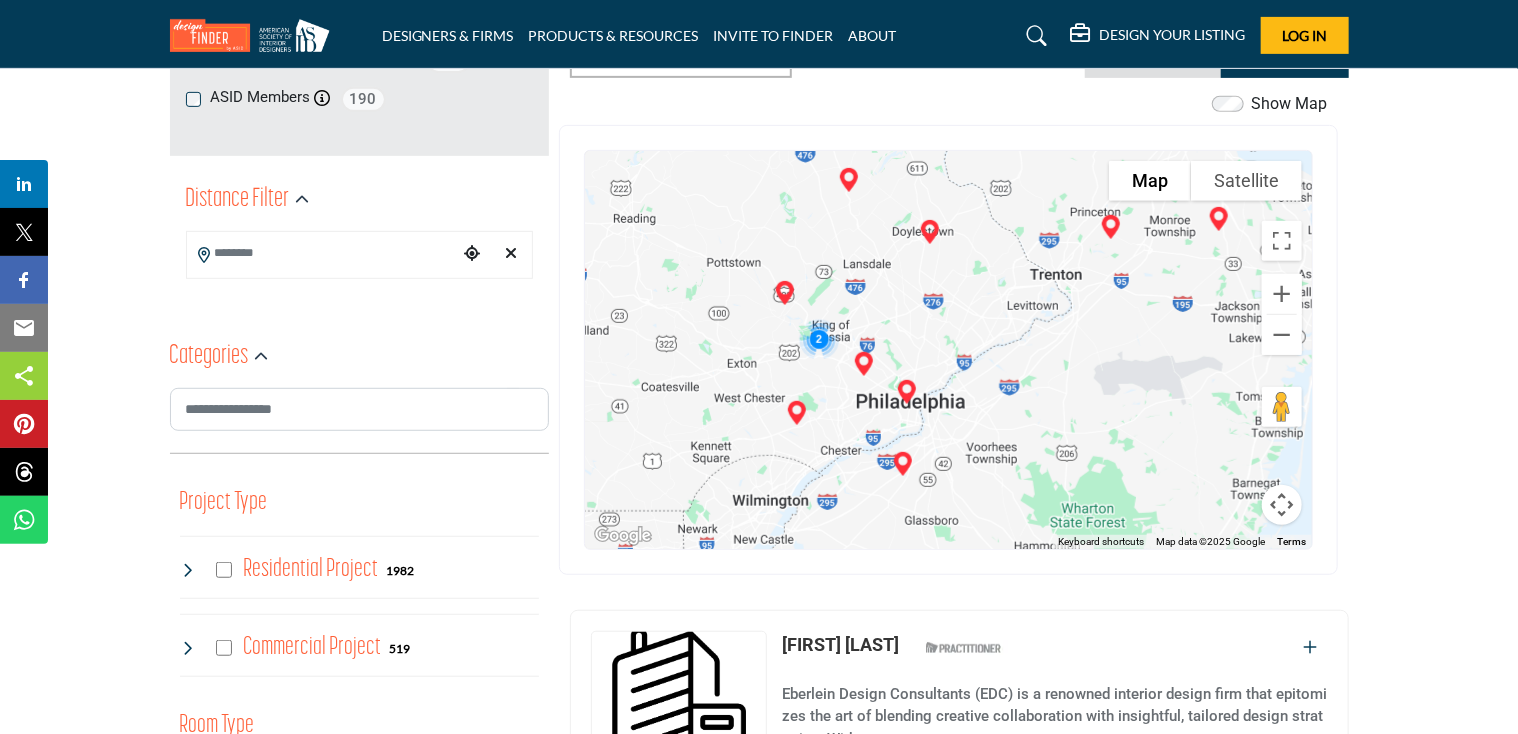 drag, startPoint x: 1096, startPoint y: 387, endPoint x: 1057, endPoint y: 258, distance: 134.76646 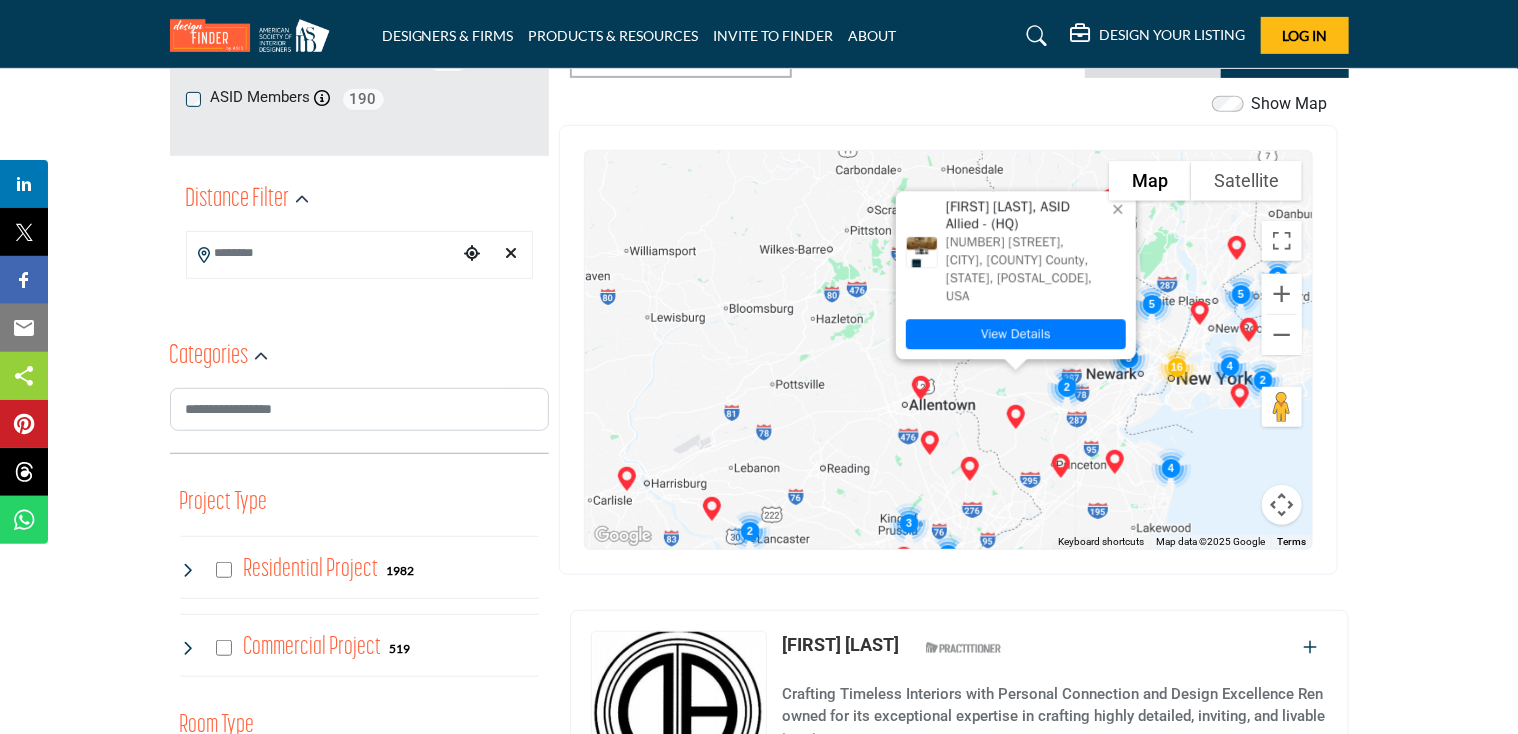 drag, startPoint x: 1072, startPoint y: 450, endPoint x: 1002, endPoint y: 443, distance: 70.34913 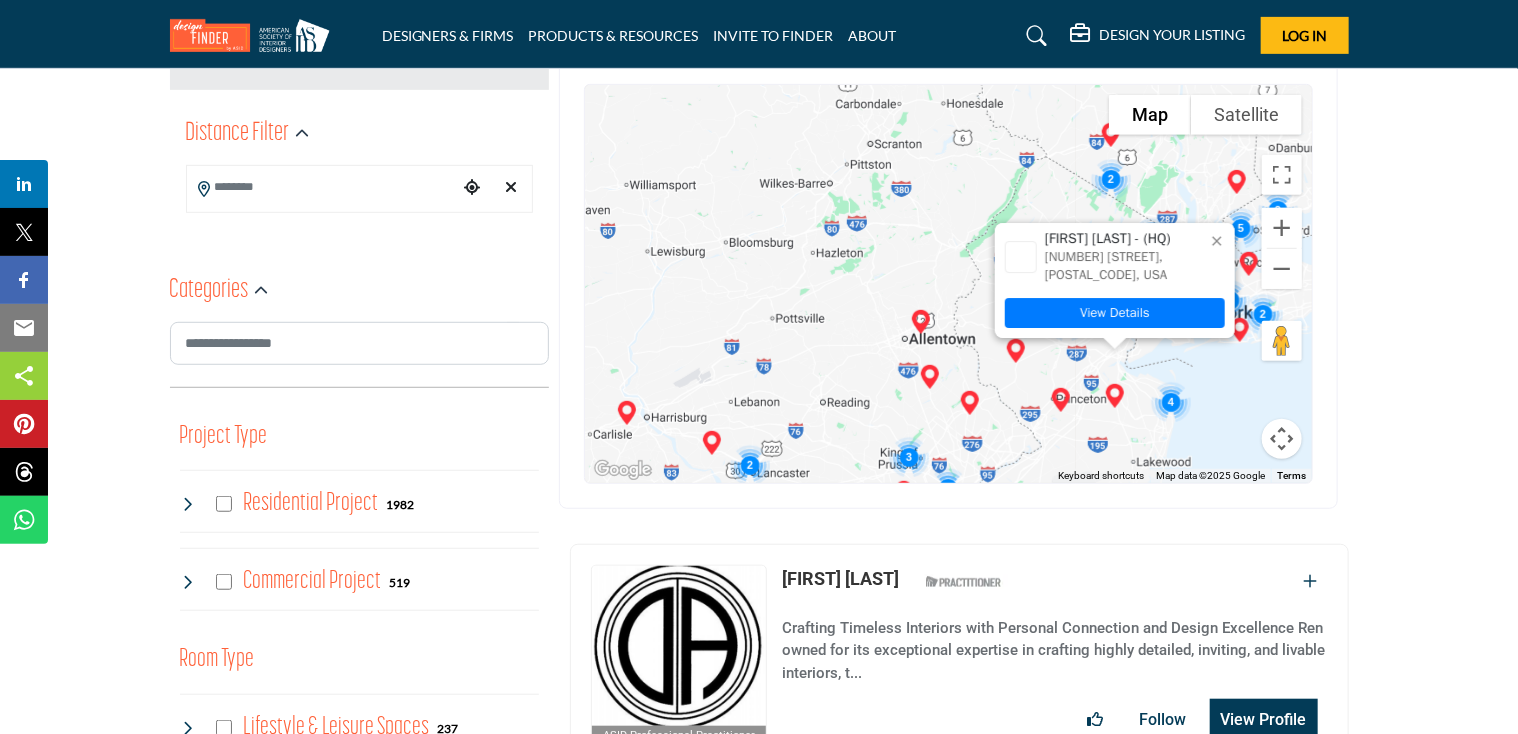 scroll, scrollTop: 500, scrollLeft: 0, axis: vertical 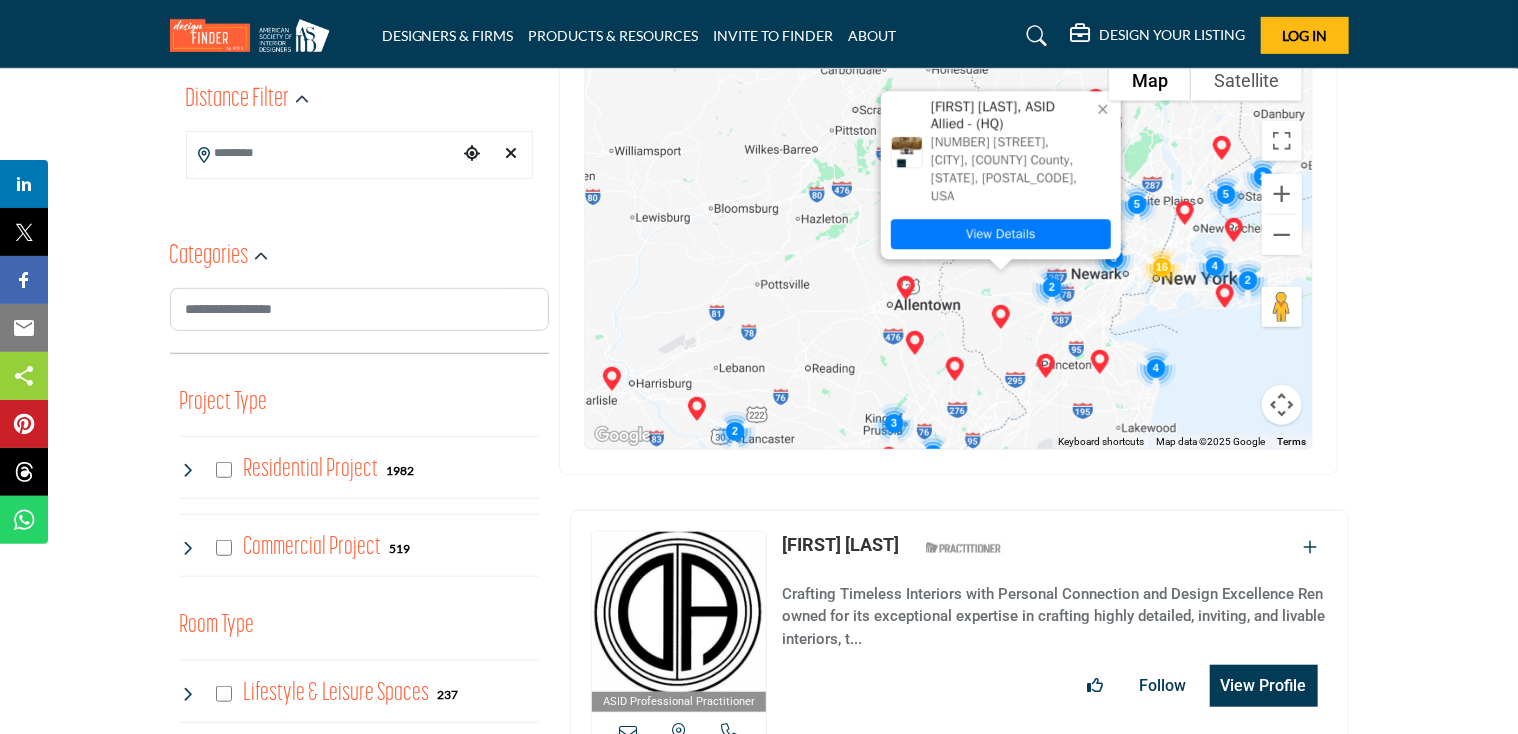 drag, startPoint x: 1020, startPoint y: 354, endPoint x: 987, endPoint y: 318, distance: 48.83646 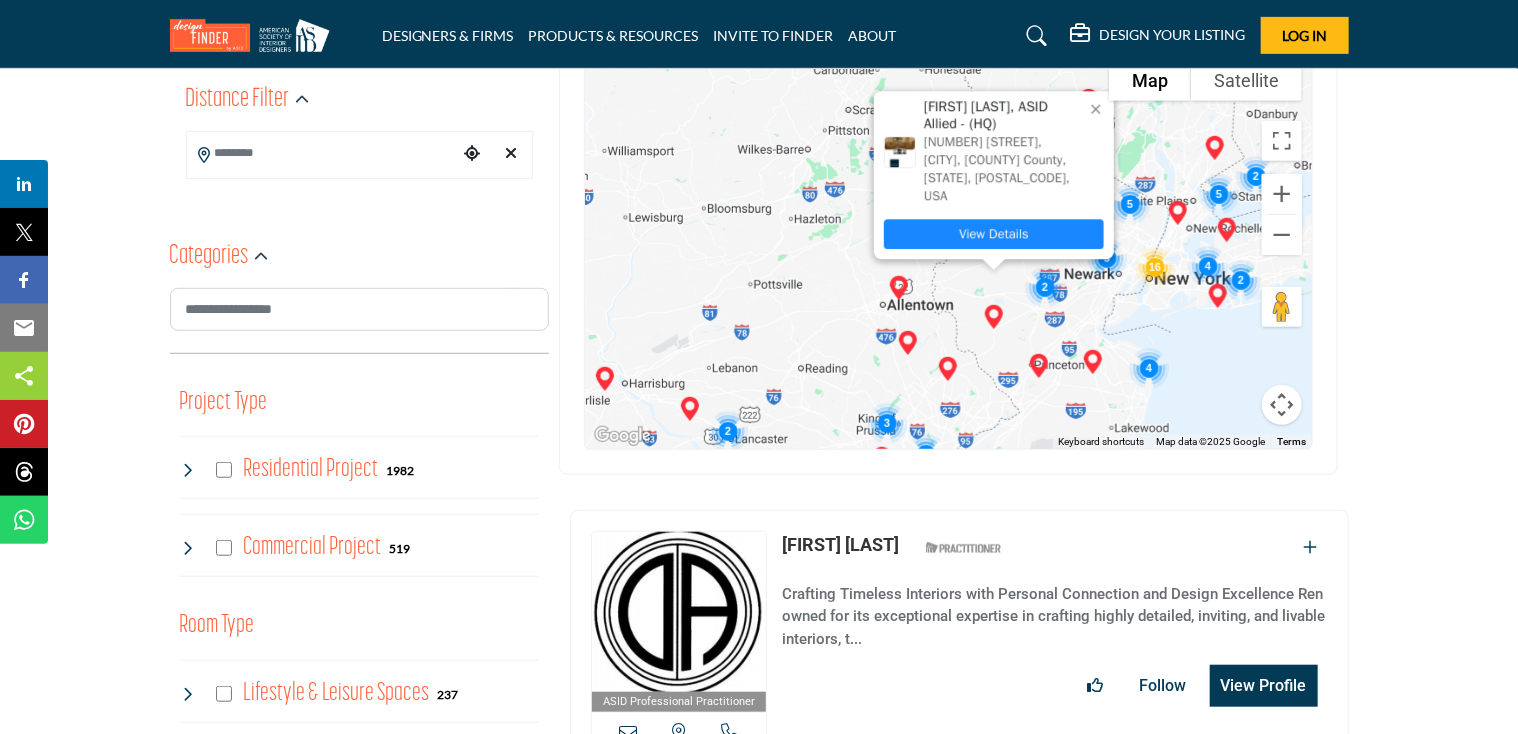 drag, startPoint x: 980, startPoint y: 338, endPoint x: 977, endPoint y: 227, distance: 111.040535 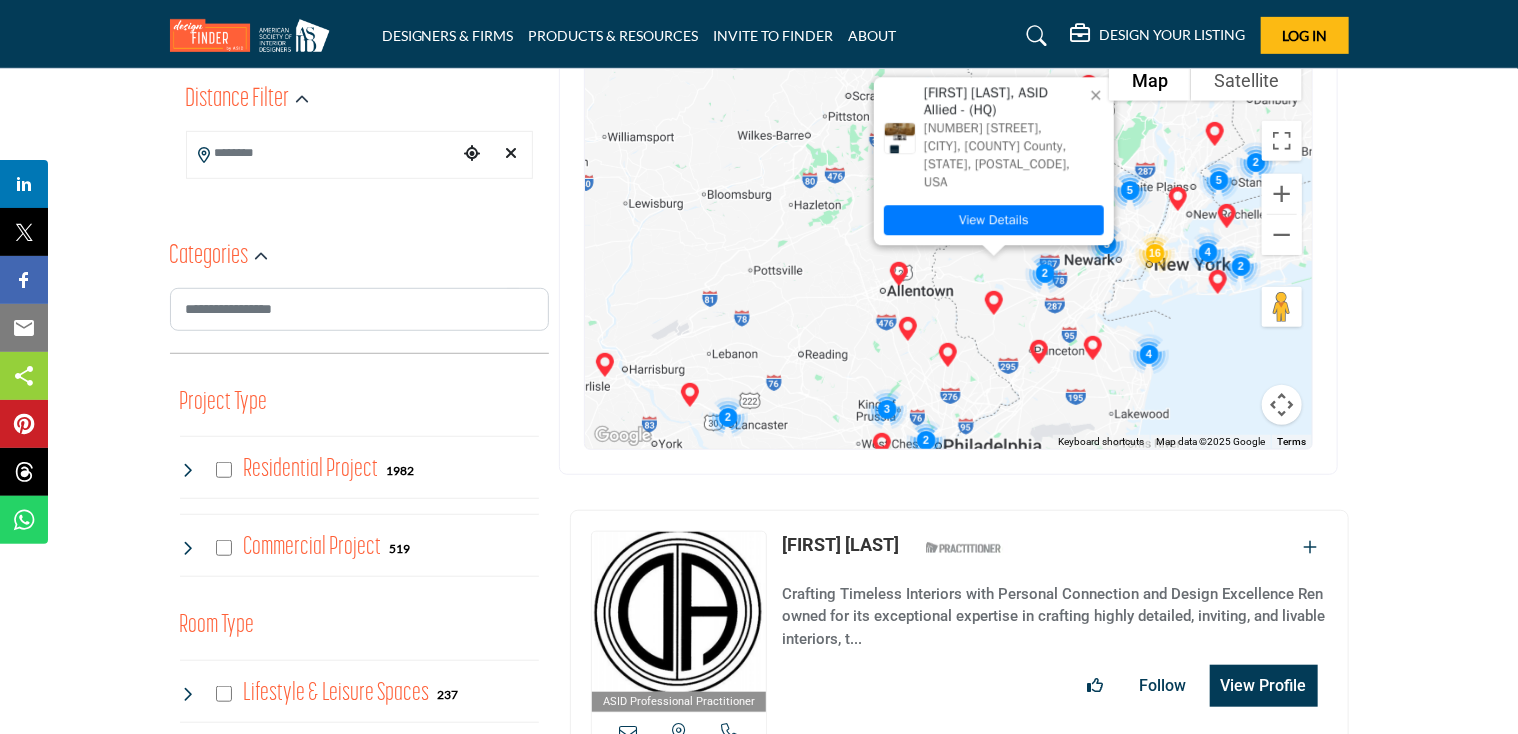 drag, startPoint x: 981, startPoint y: 295, endPoint x: 980, endPoint y: 278, distance: 17.029387 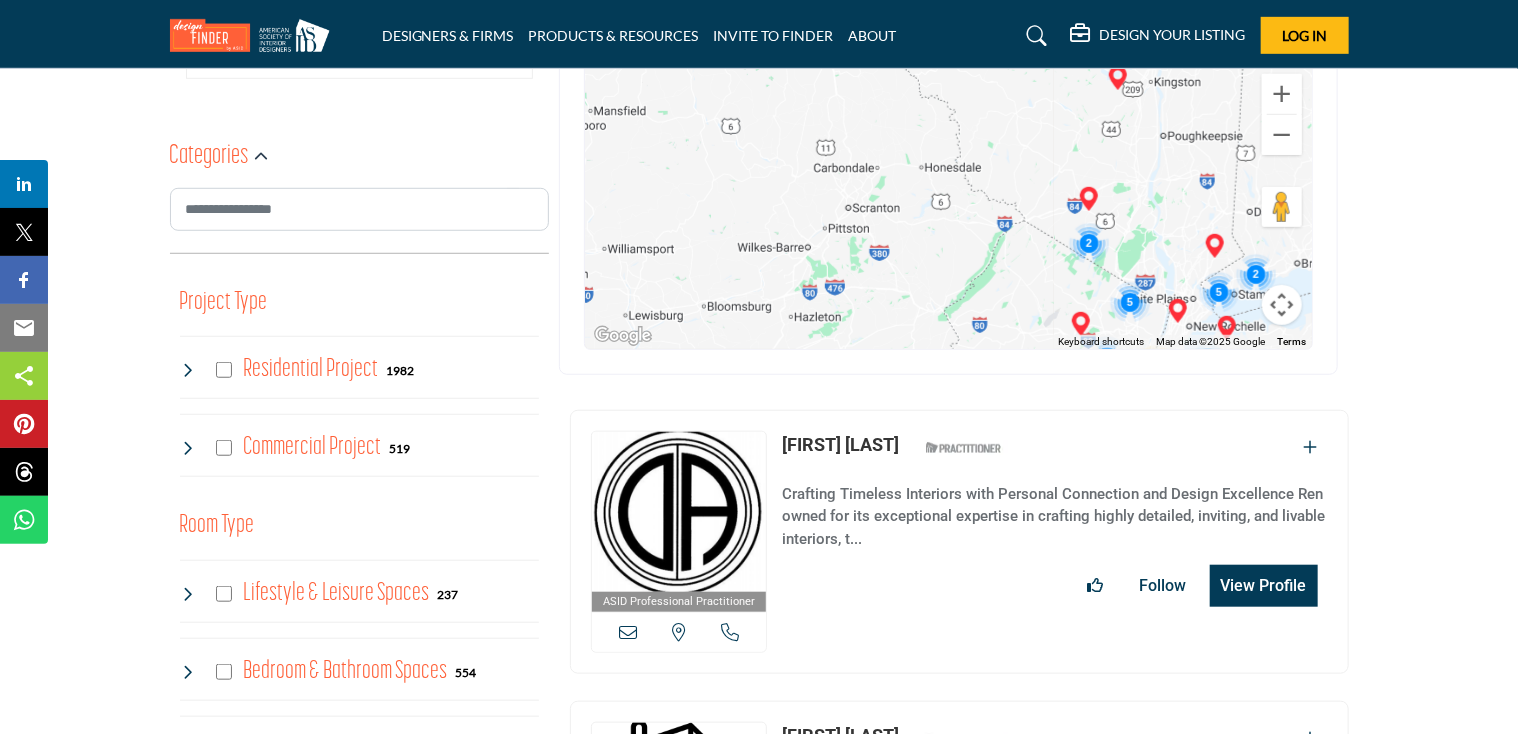 scroll, scrollTop: 400, scrollLeft: 0, axis: vertical 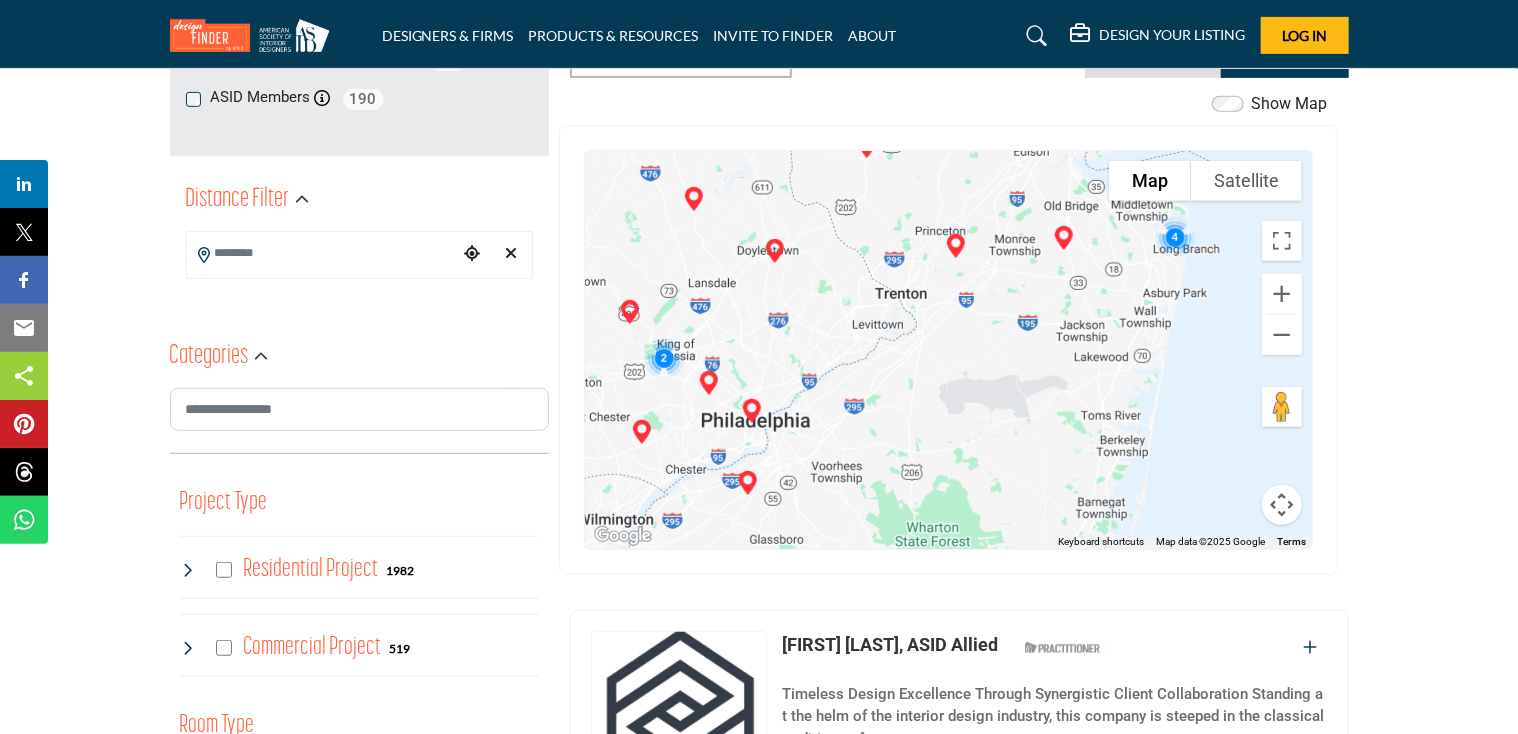 drag, startPoint x: 1031, startPoint y: 482, endPoint x: 972, endPoint y: -31, distance: 516.38165 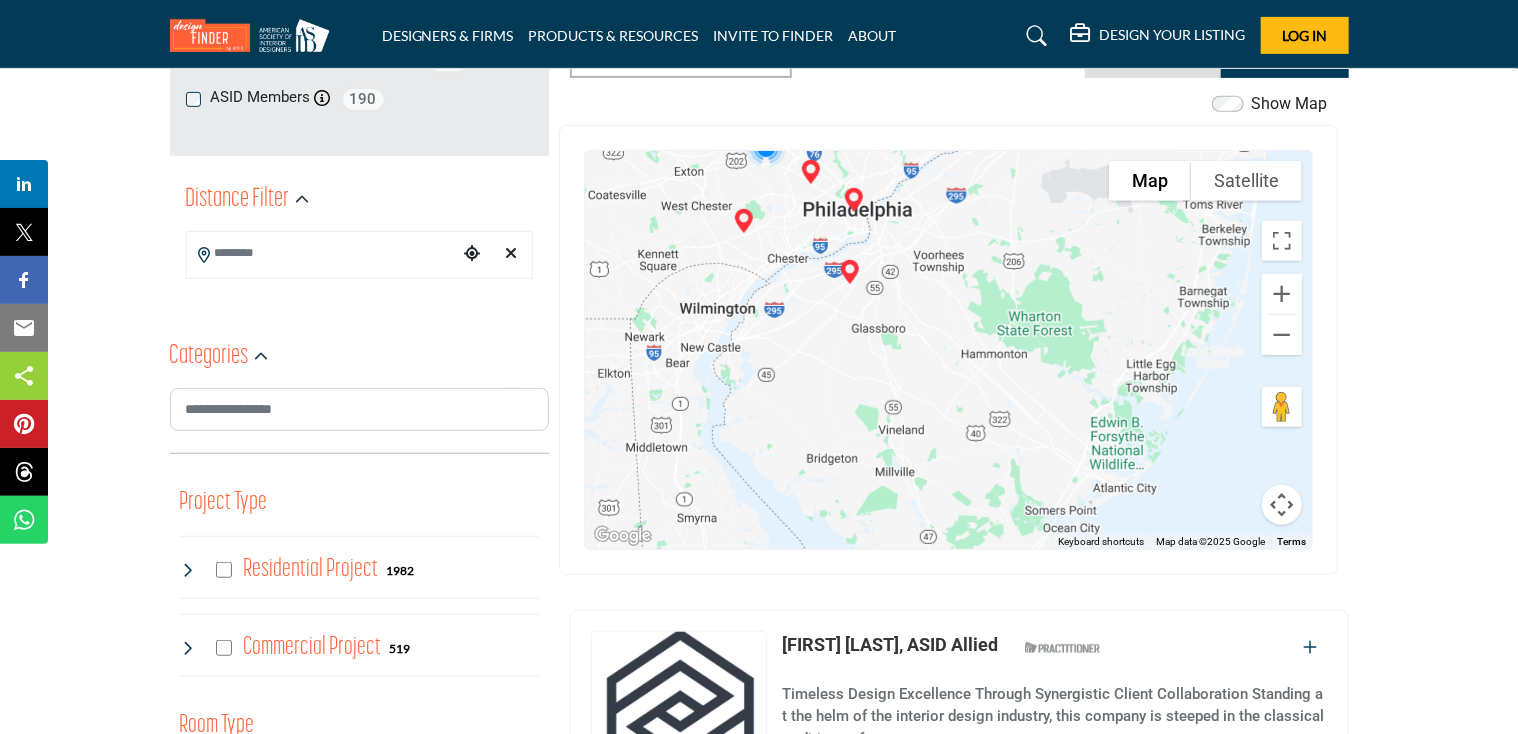 drag, startPoint x: 914, startPoint y: 502, endPoint x: 1018, endPoint y: 141, distance: 375.68204 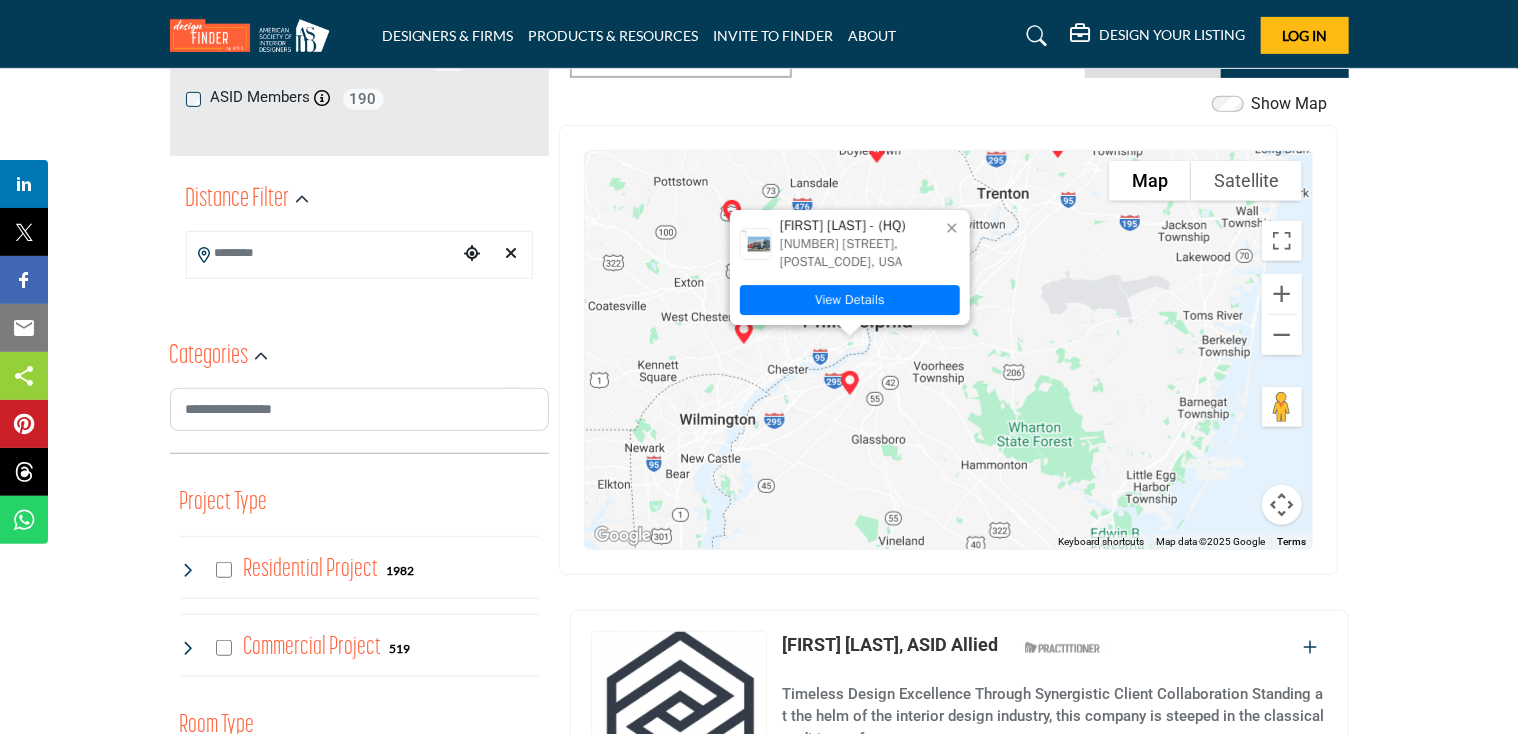 click at bounding box center (850, 383) 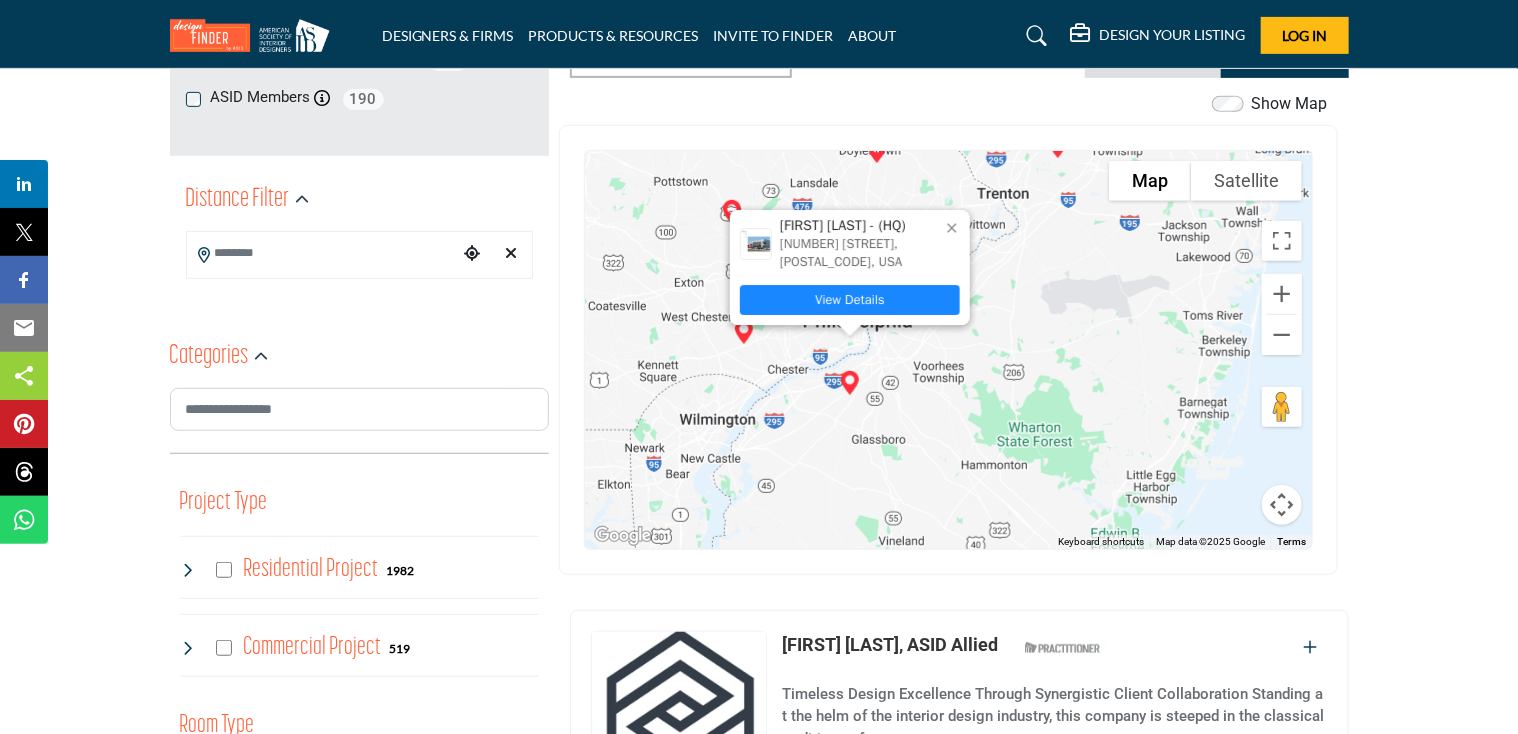 click on "View Details" at bounding box center [850, 300] 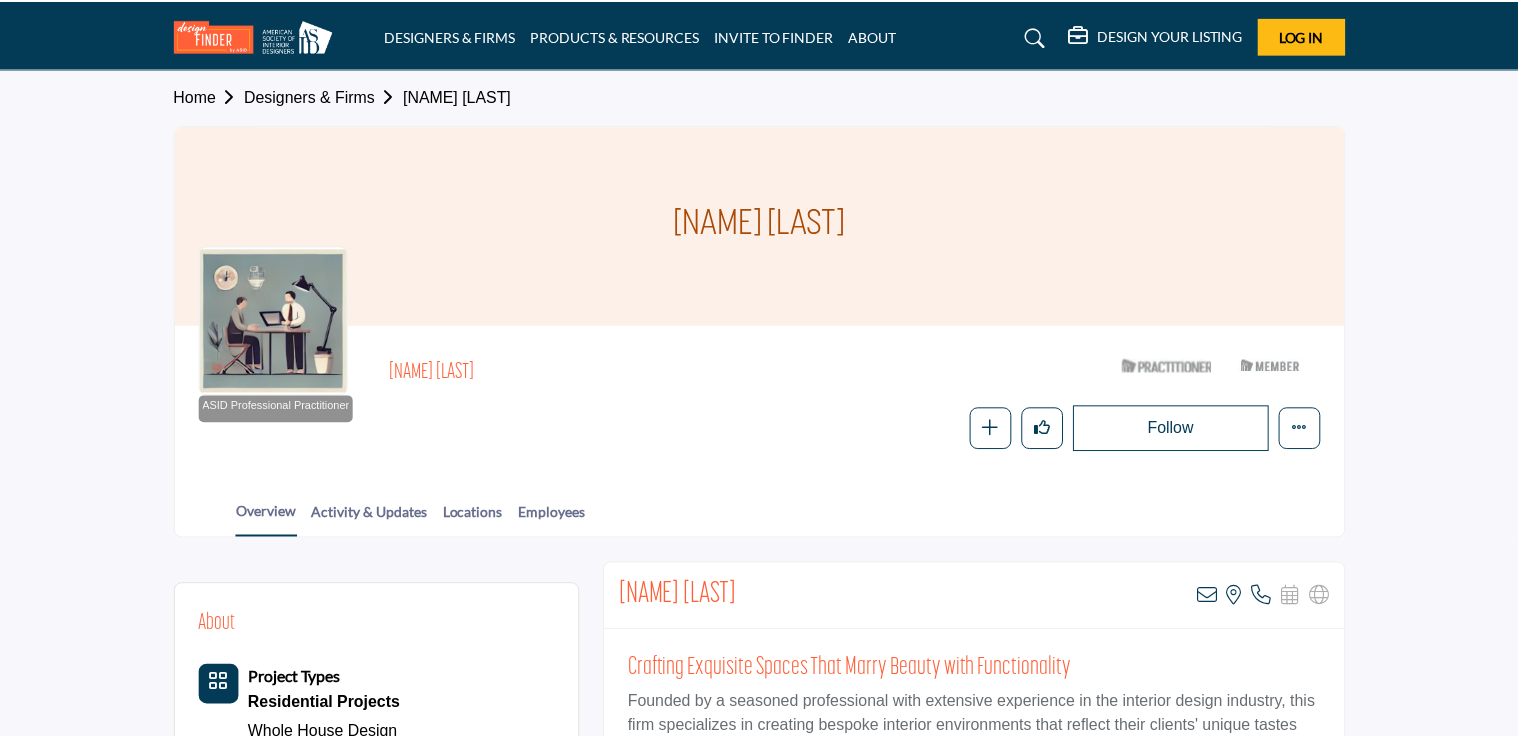 scroll, scrollTop: 0, scrollLeft: 0, axis: both 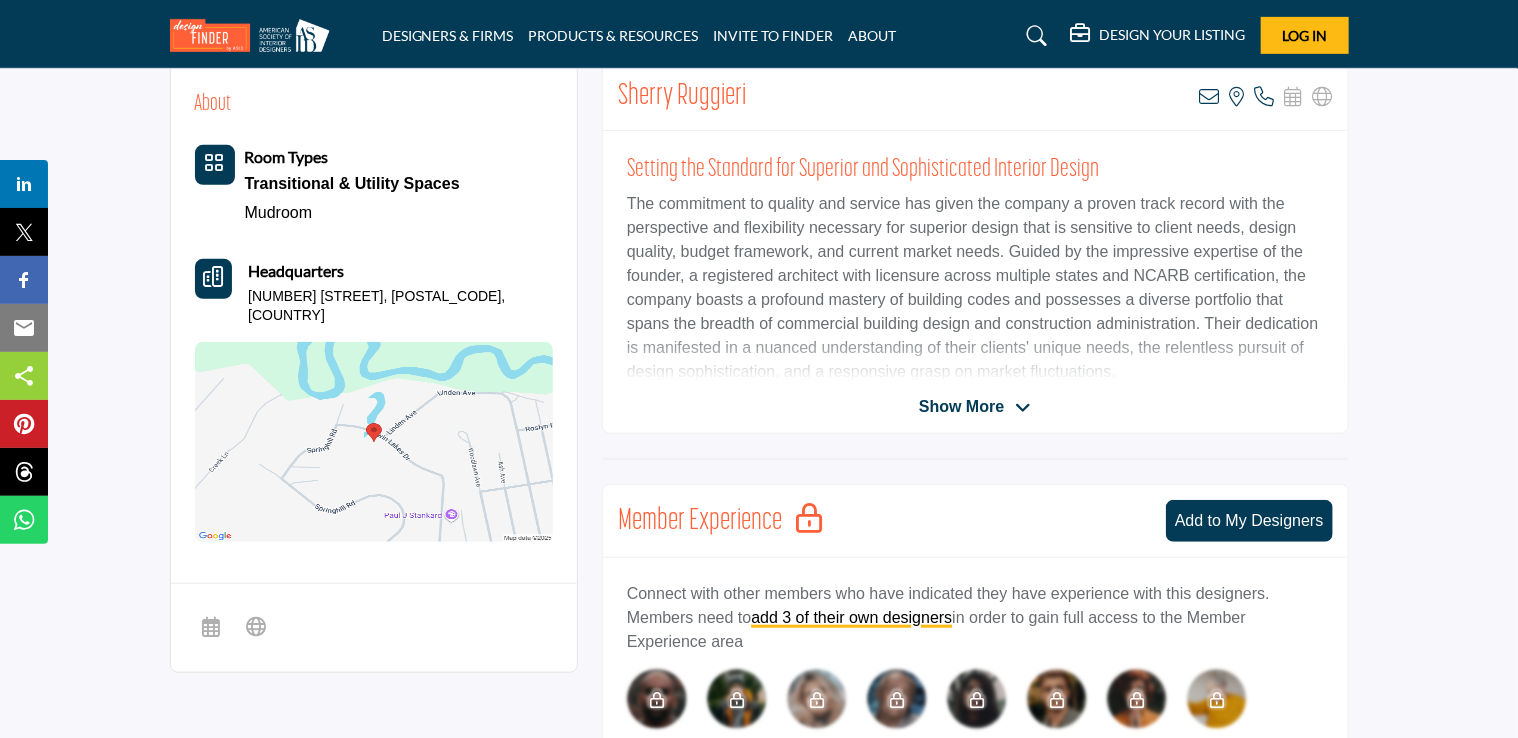 click on "Show More" at bounding box center (975, 407) 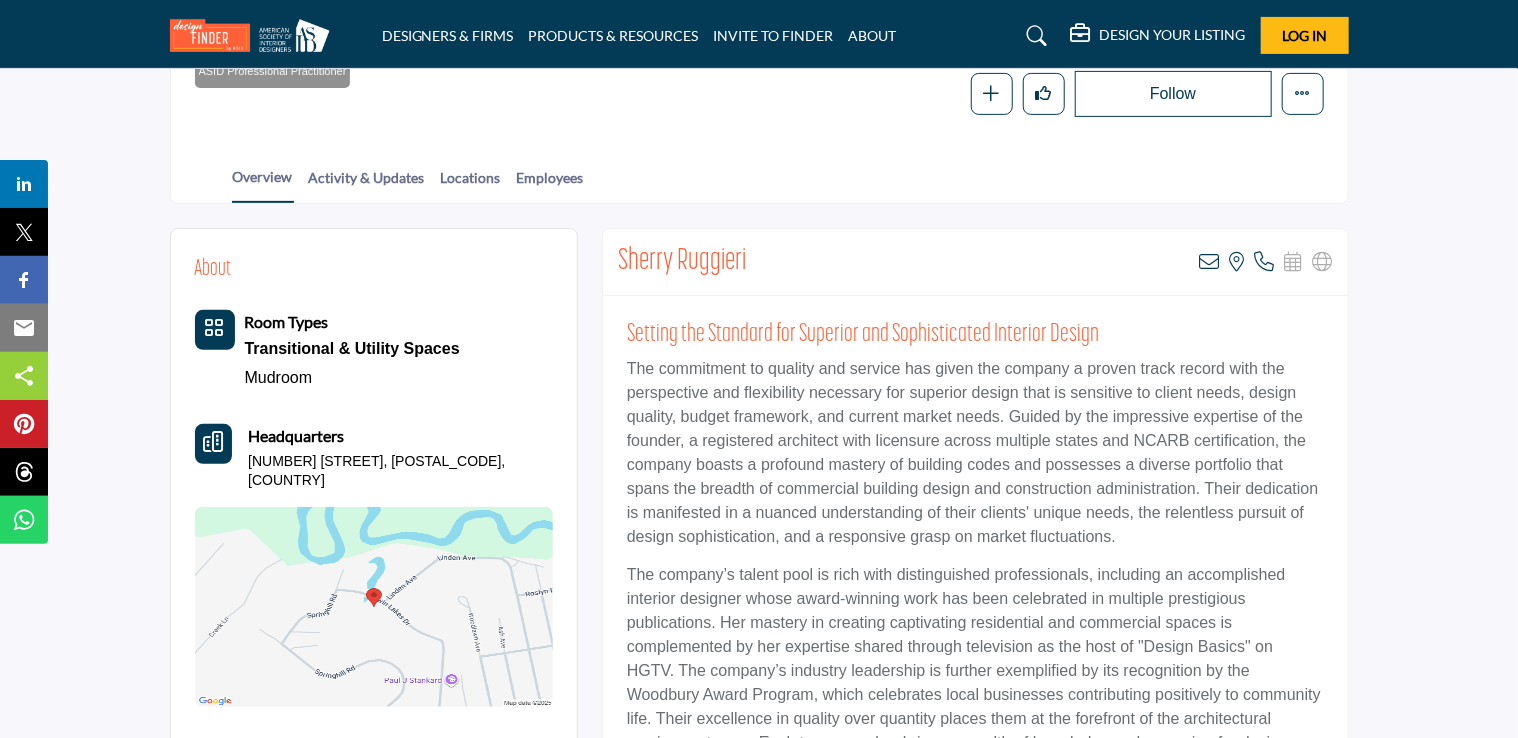 scroll, scrollTop: 300, scrollLeft: 0, axis: vertical 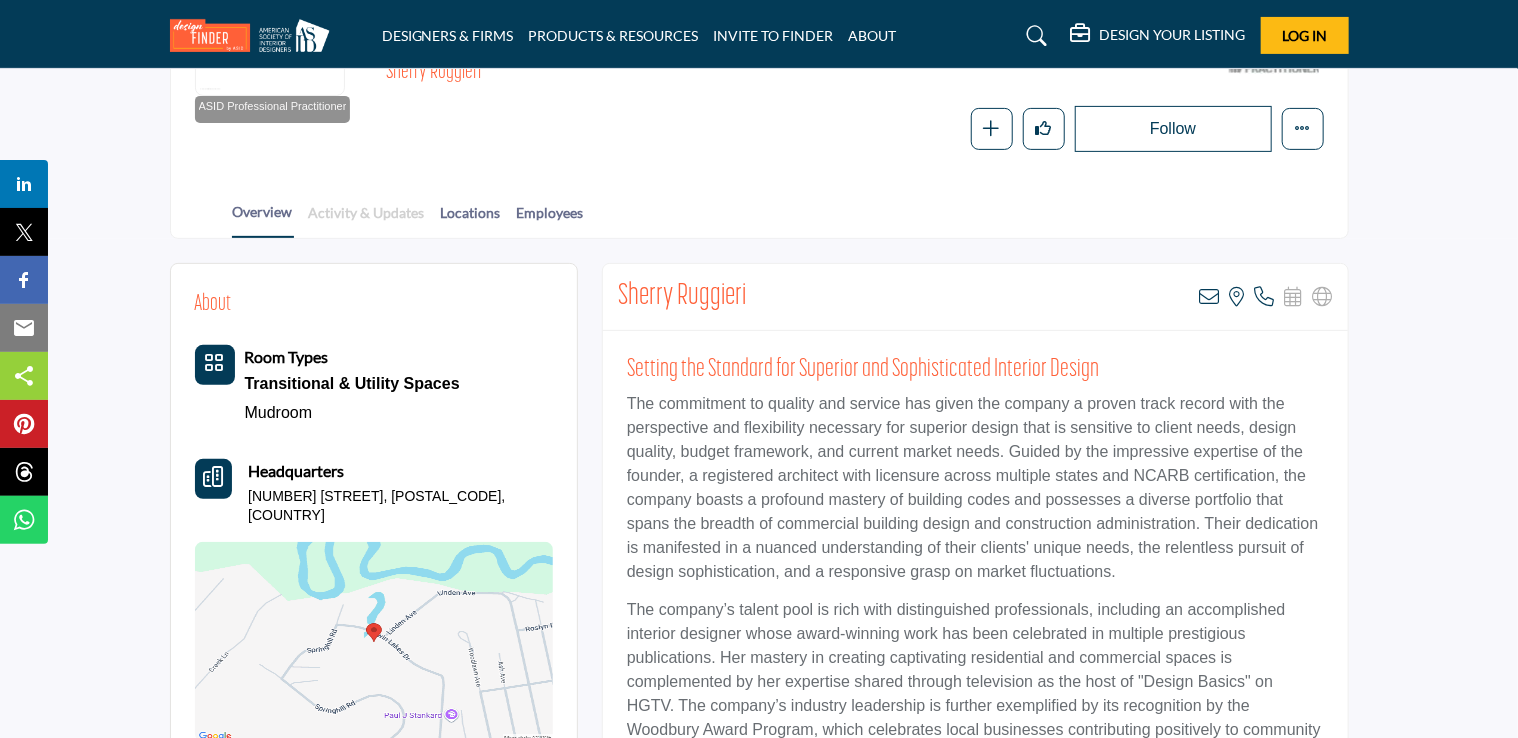 click on "Activity & Updates" at bounding box center [367, 219] 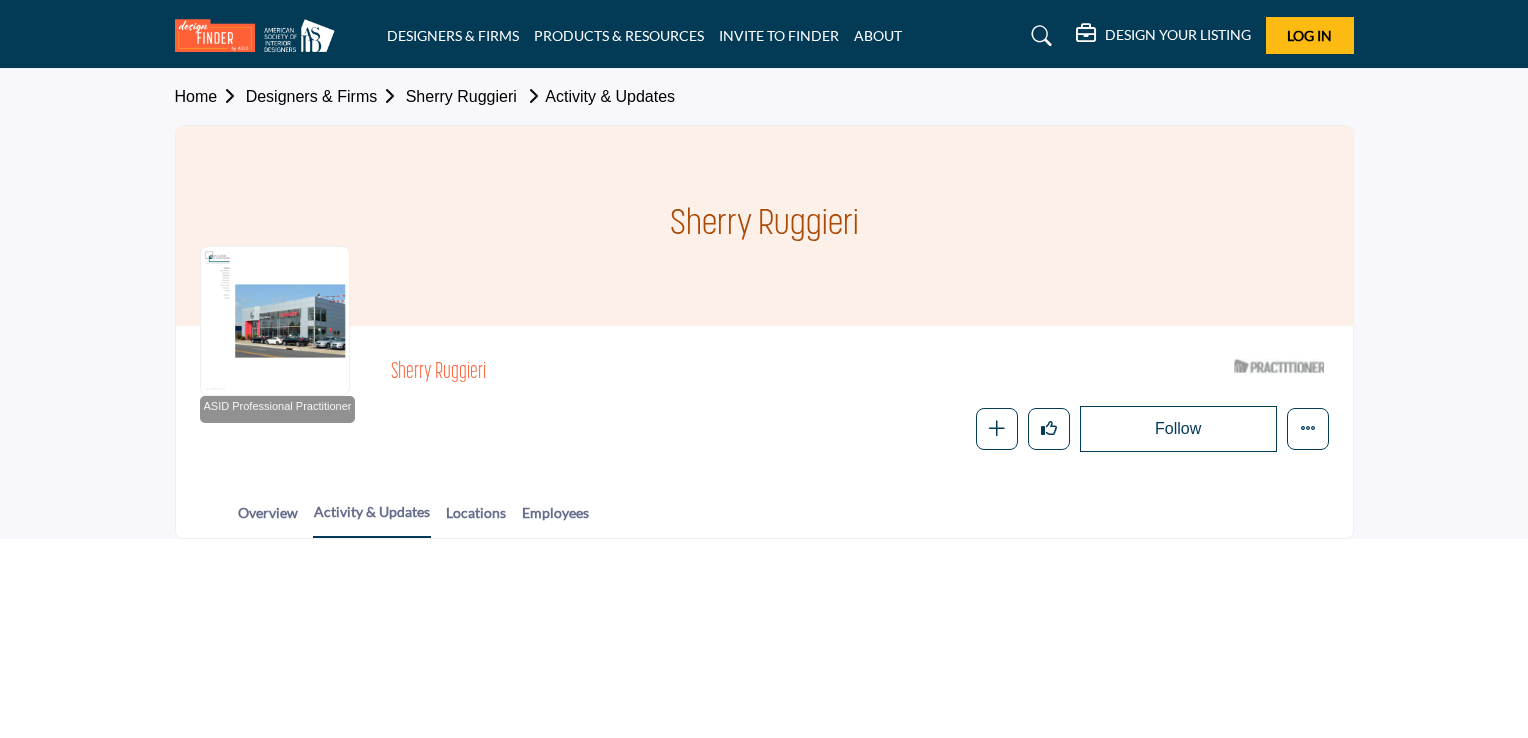 scroll, scrollTop: 0, scrollLeft: 0, axis: both 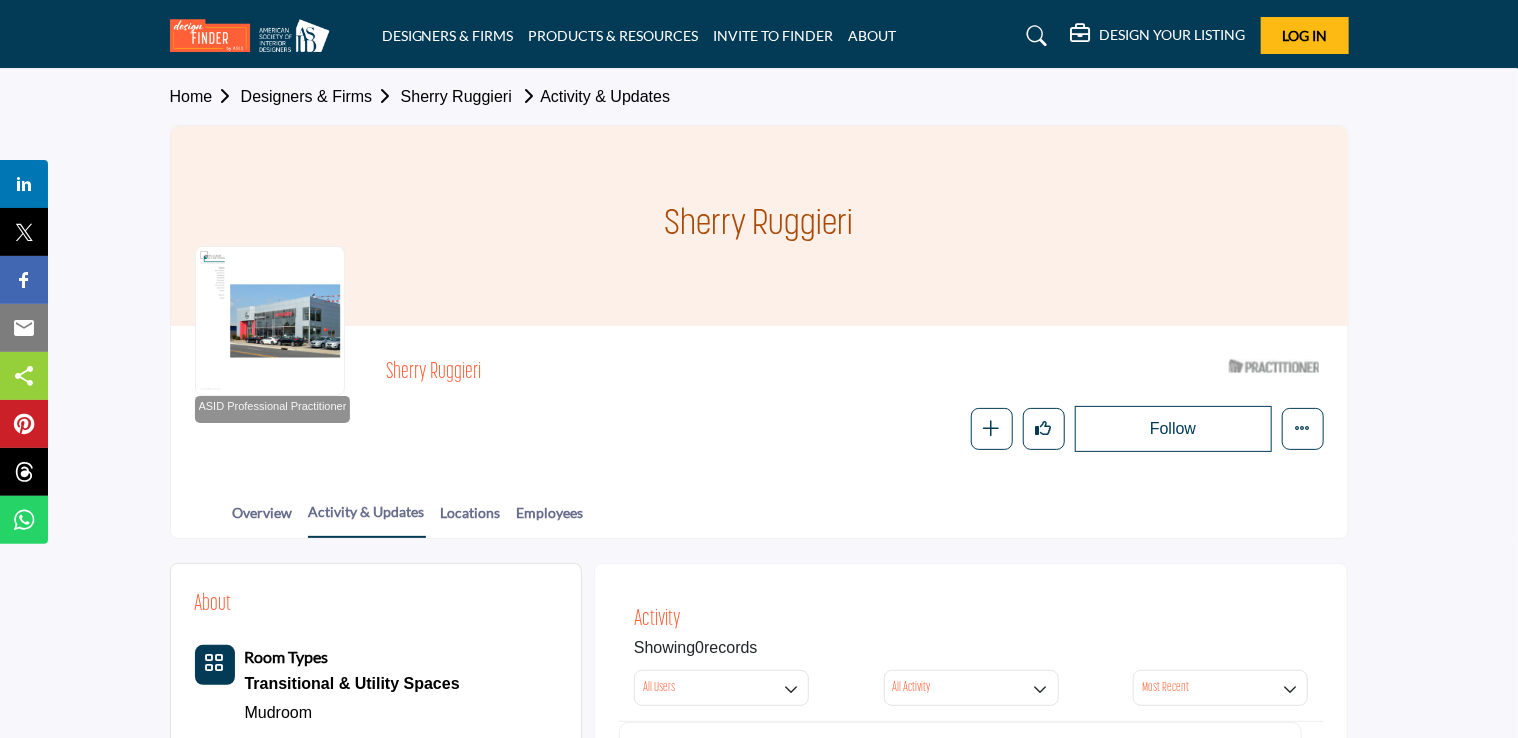 click on "Sherry Ruggieri" at bounding box center (456, 96) 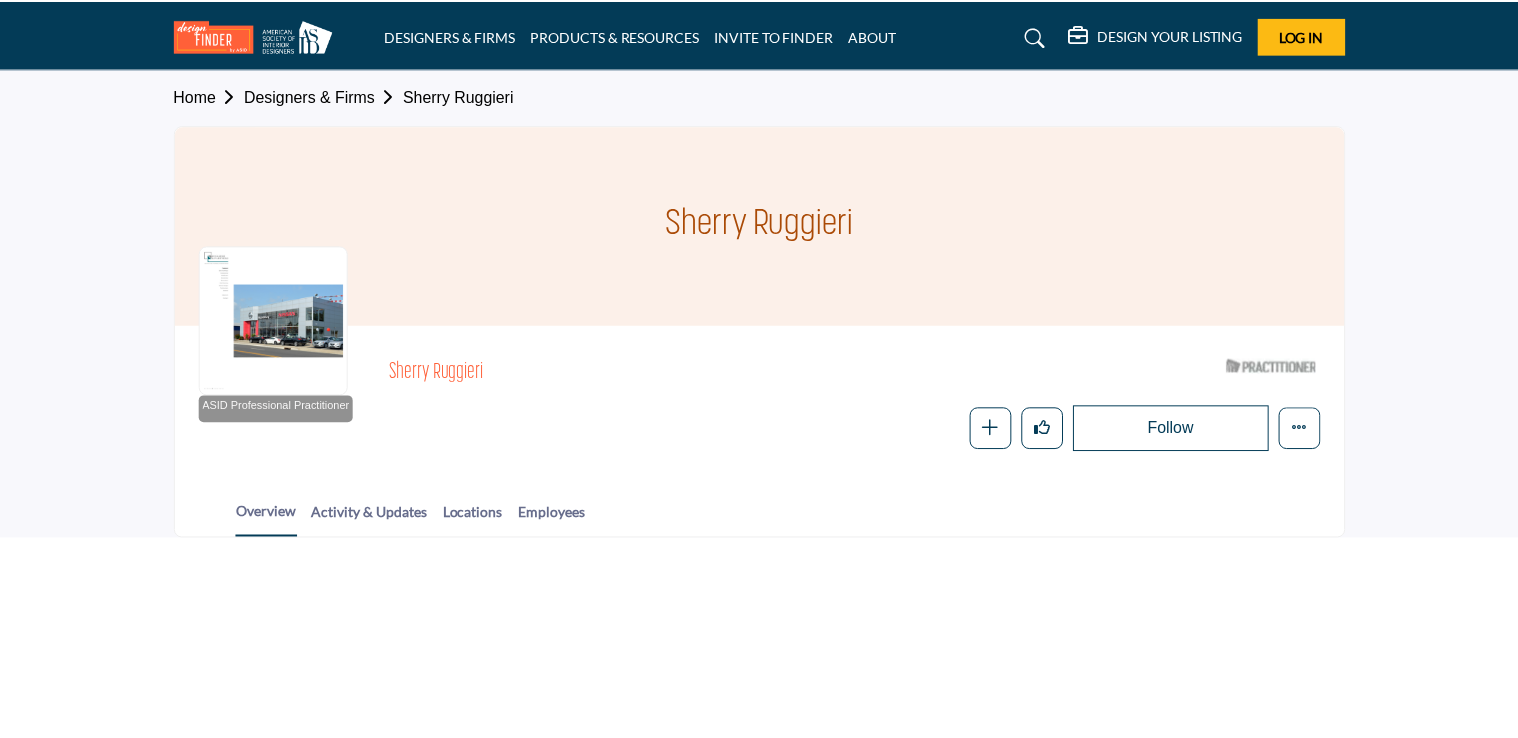 scroll, scrollTop: 0, scrollLeft: 0, axis: both 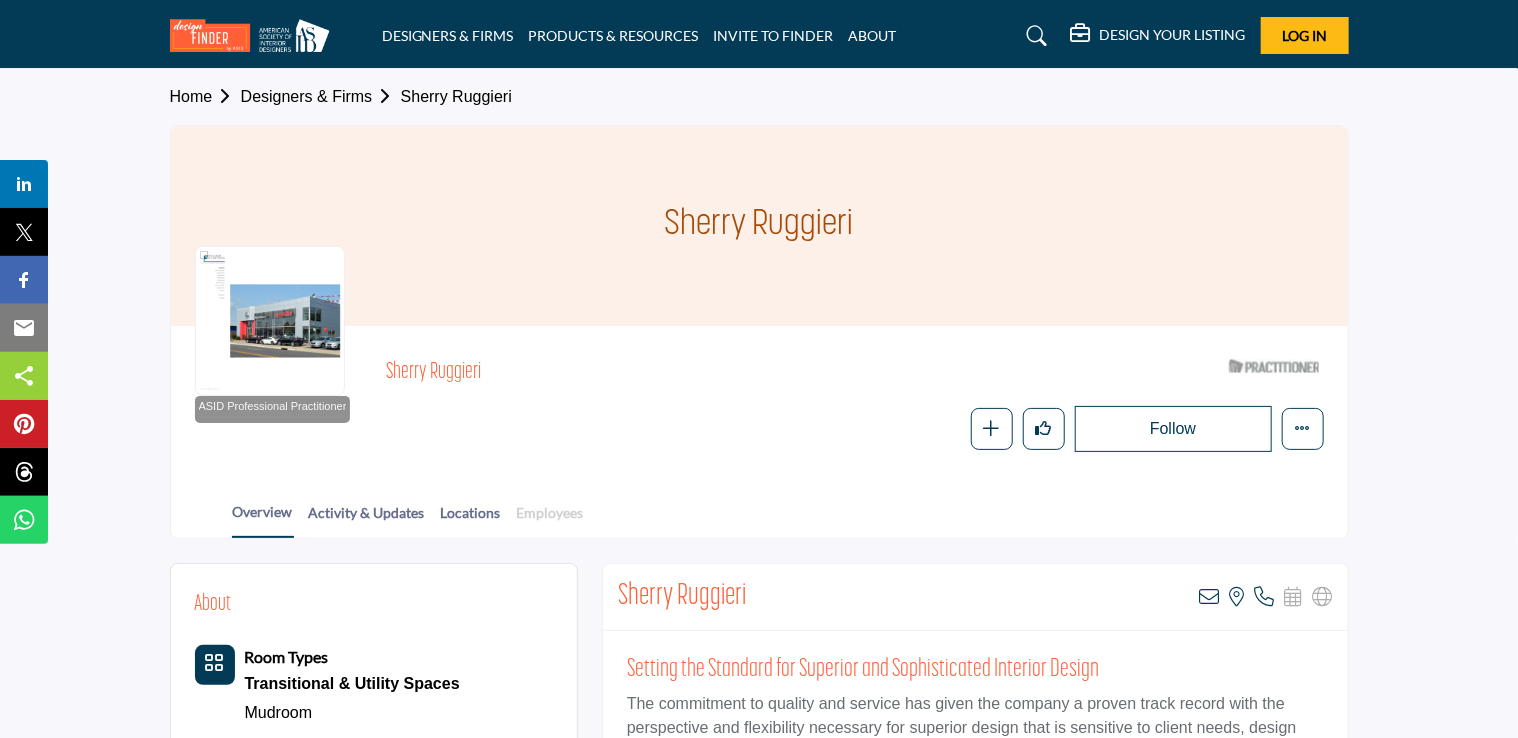 click on "Employees" at bounding box center (550, 519) 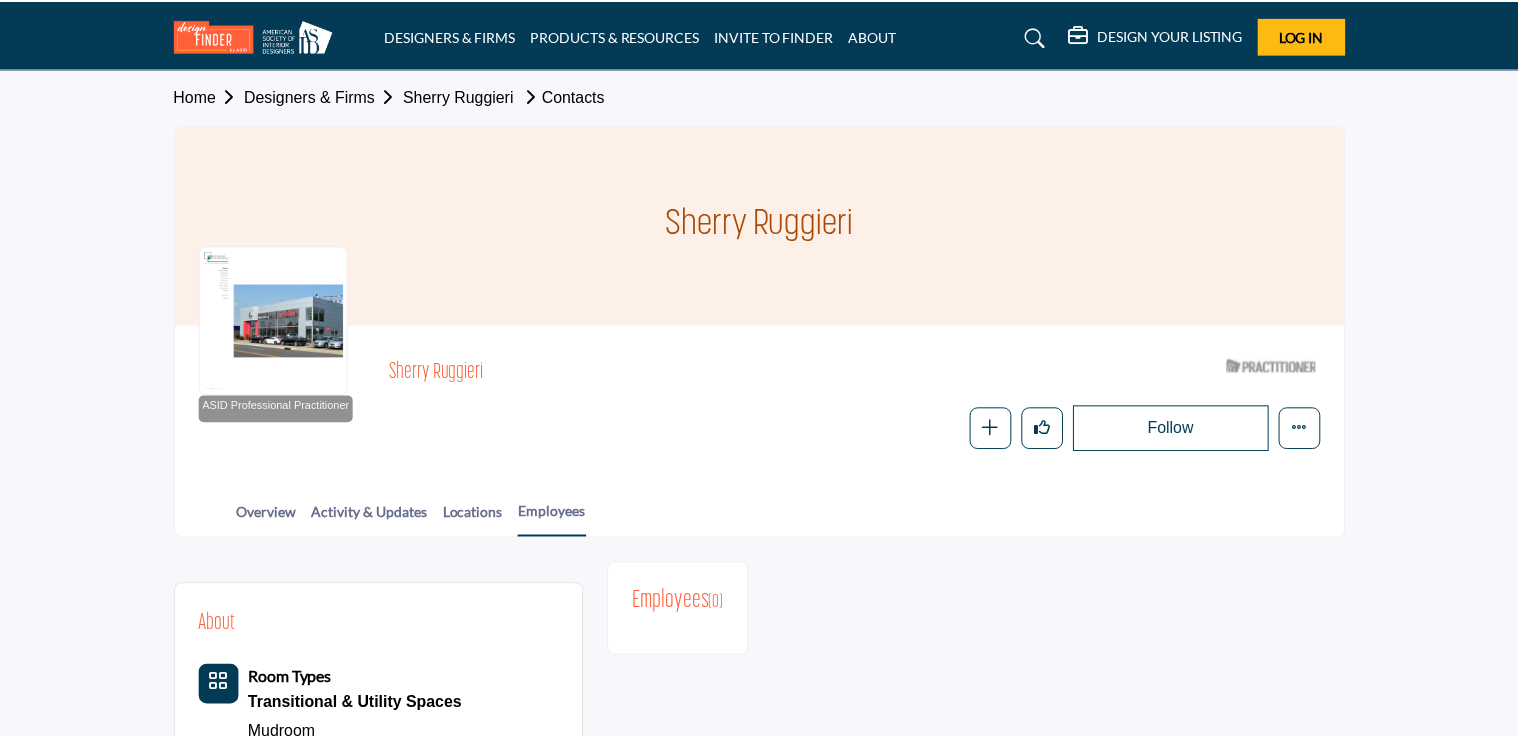 scroll, scrollTop: 0, scrollLeft: 0, axis: both 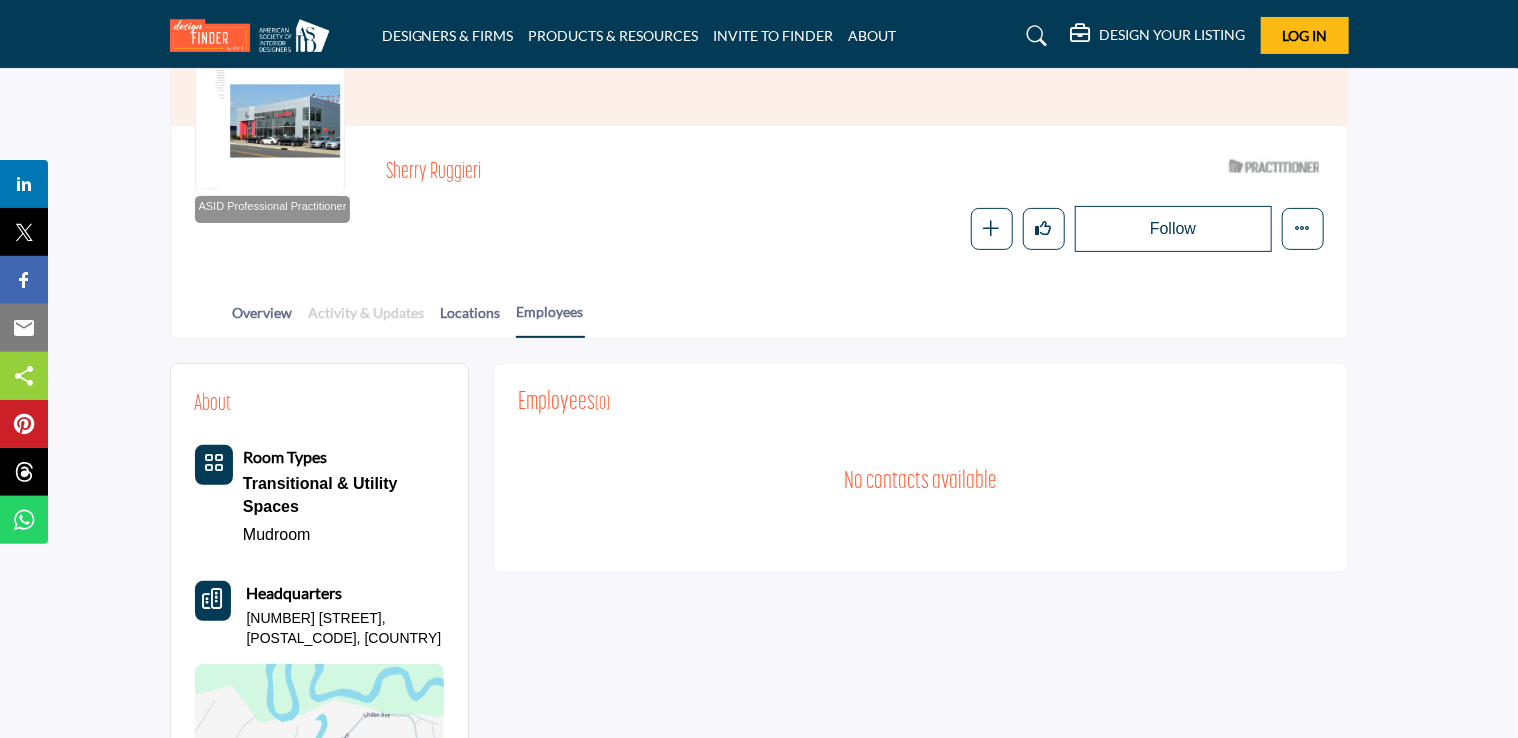 click on "Activity & Updates" at bounding box center [367, 319] 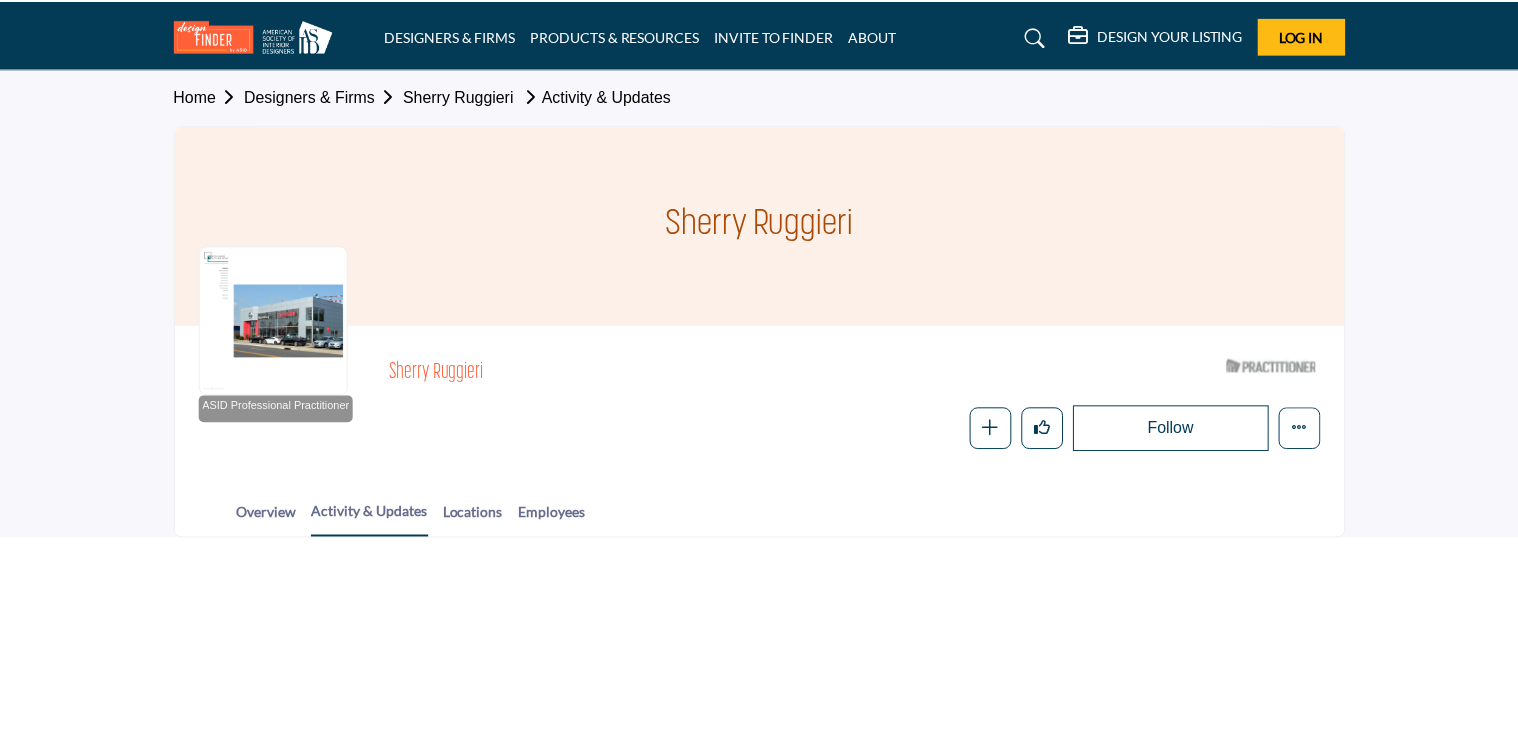 scroll, scrollTop: 0, scrollLeft: 0, axis: both 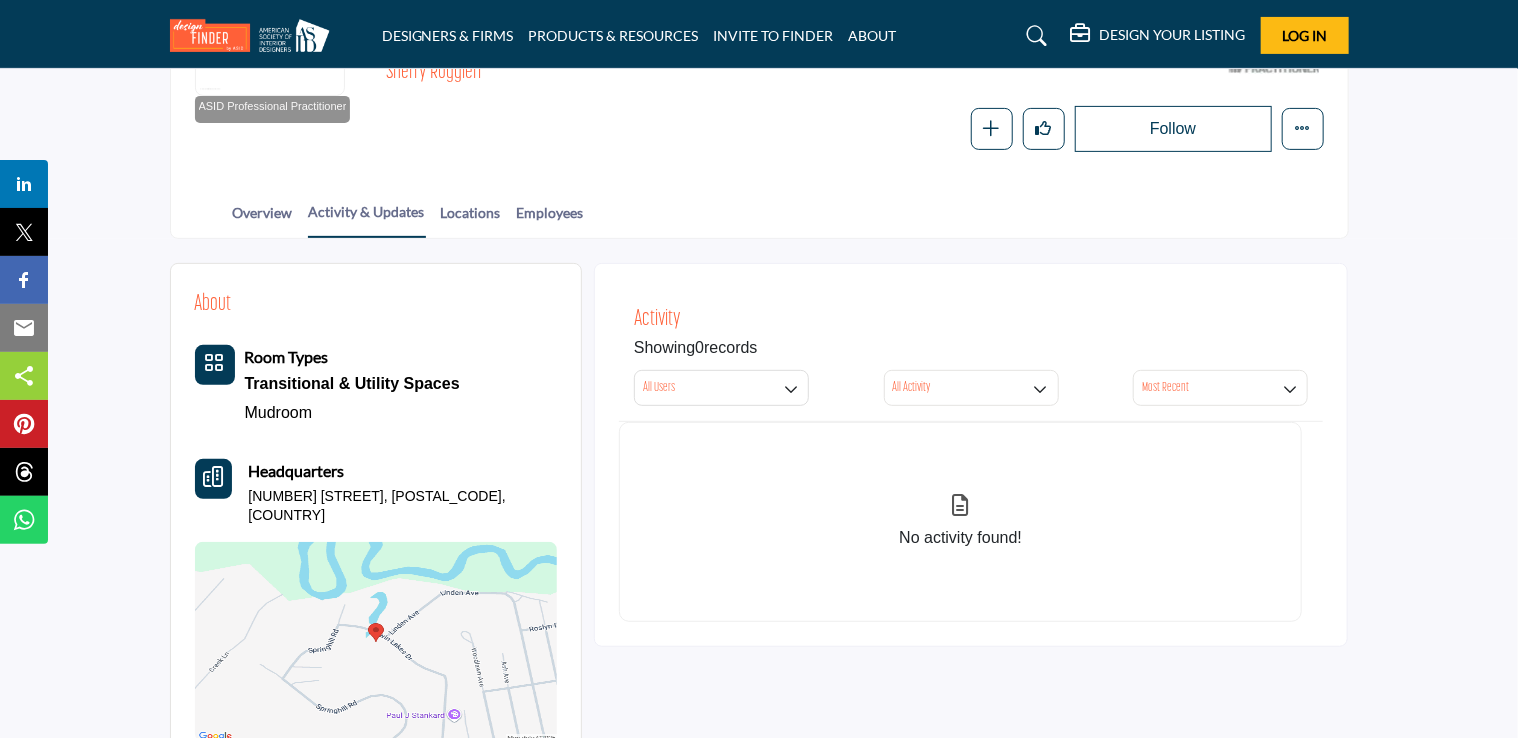 click on "Mudroom" at bounding box center [279, 412] 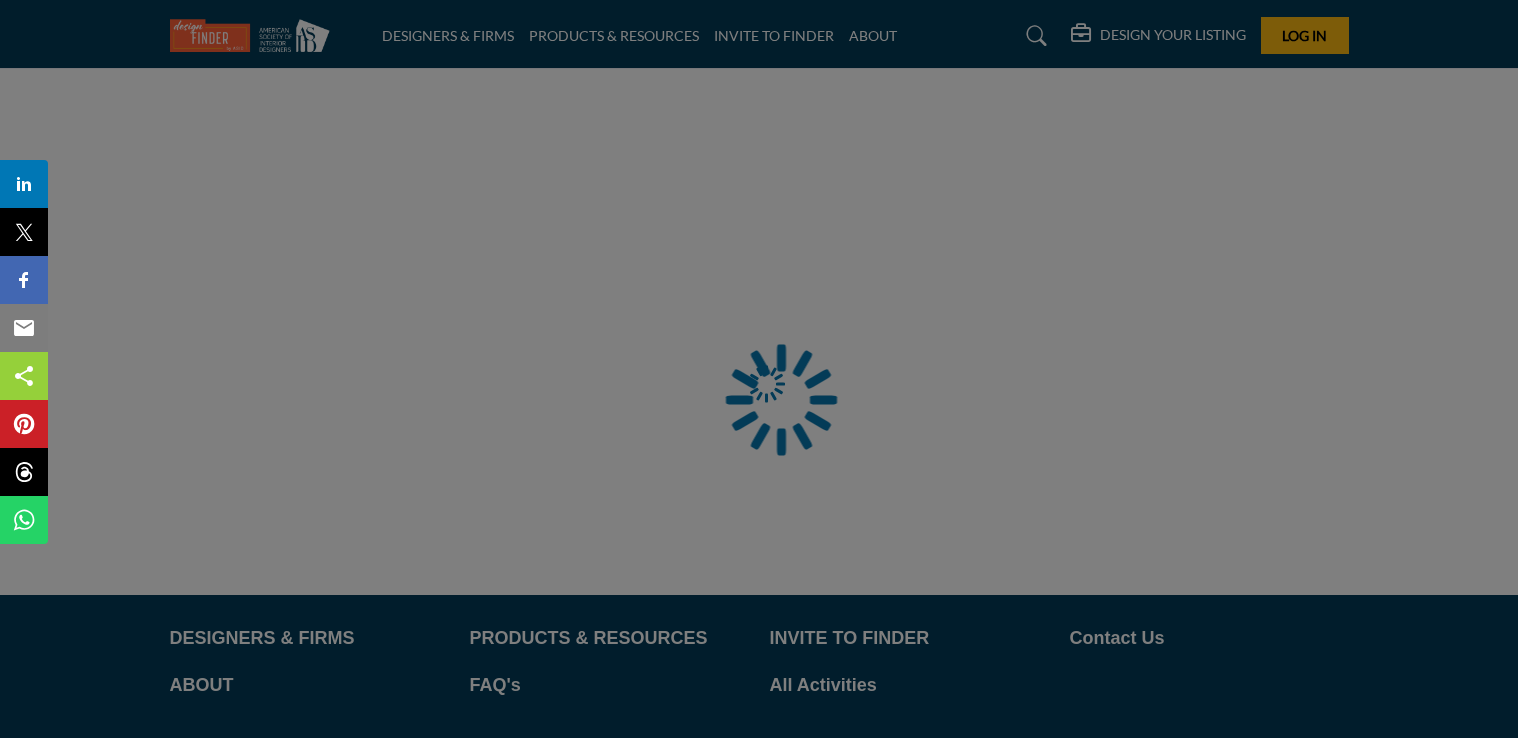 scroll, scrollTop: 0, scrollLeft: 0, axis: both 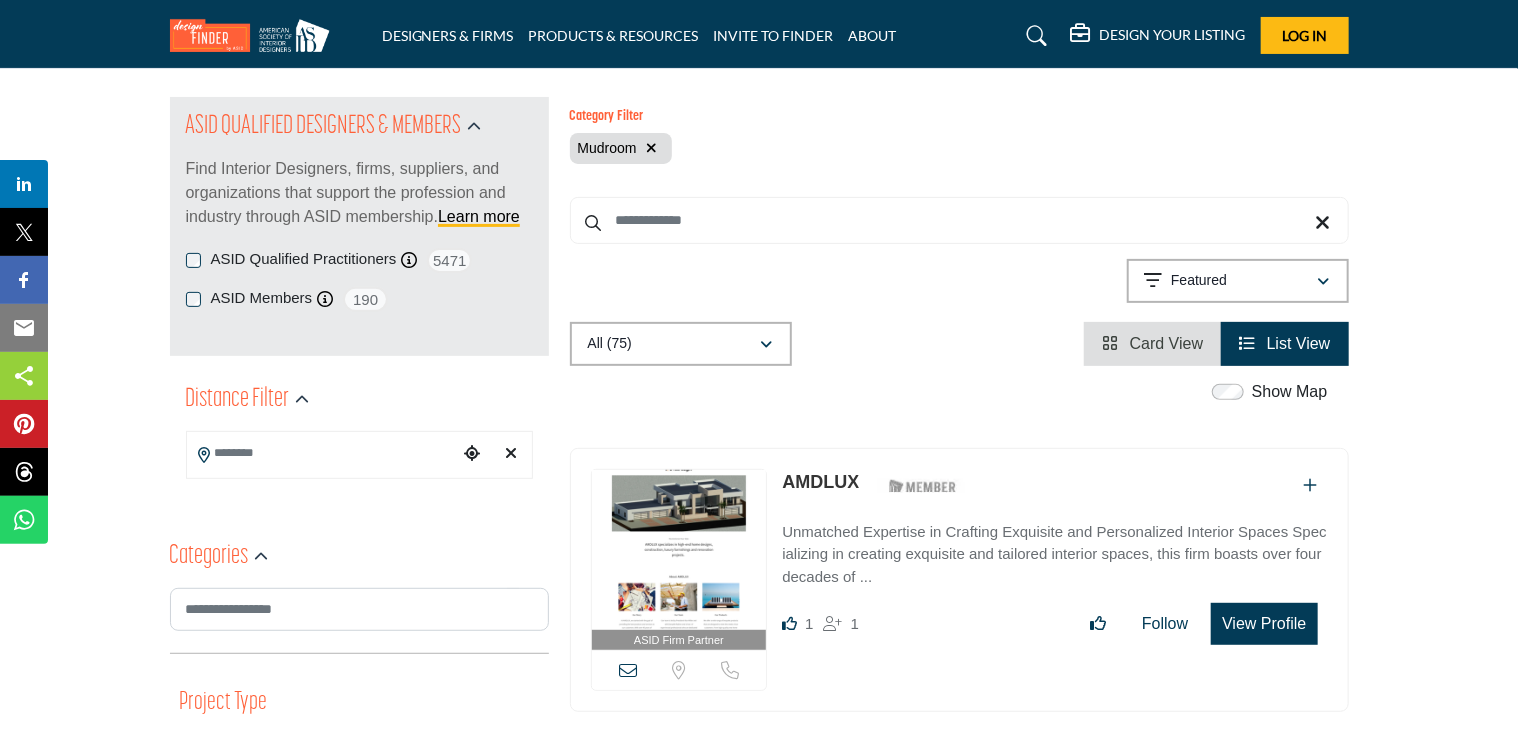 click on "ASID QUALIFIED DESIGNERS & MEMBERS
Find Interior Designers, firms, suppliers, and organizations that support the profession and industry through ASID membership.  Learn more
ASID Qualified Practitioners
5471" at bounding box center (759, 3468) 